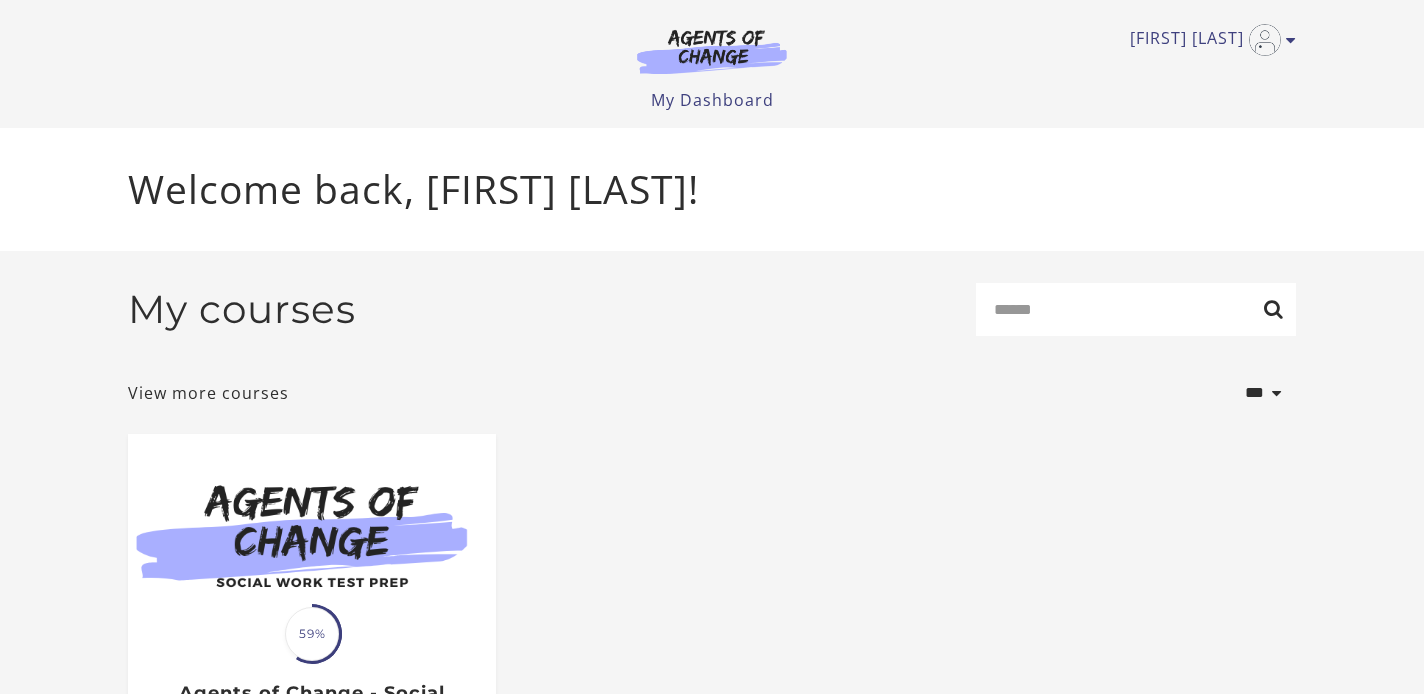 scroll, scrollTop: 0, scrollLeft: 0, axis: both 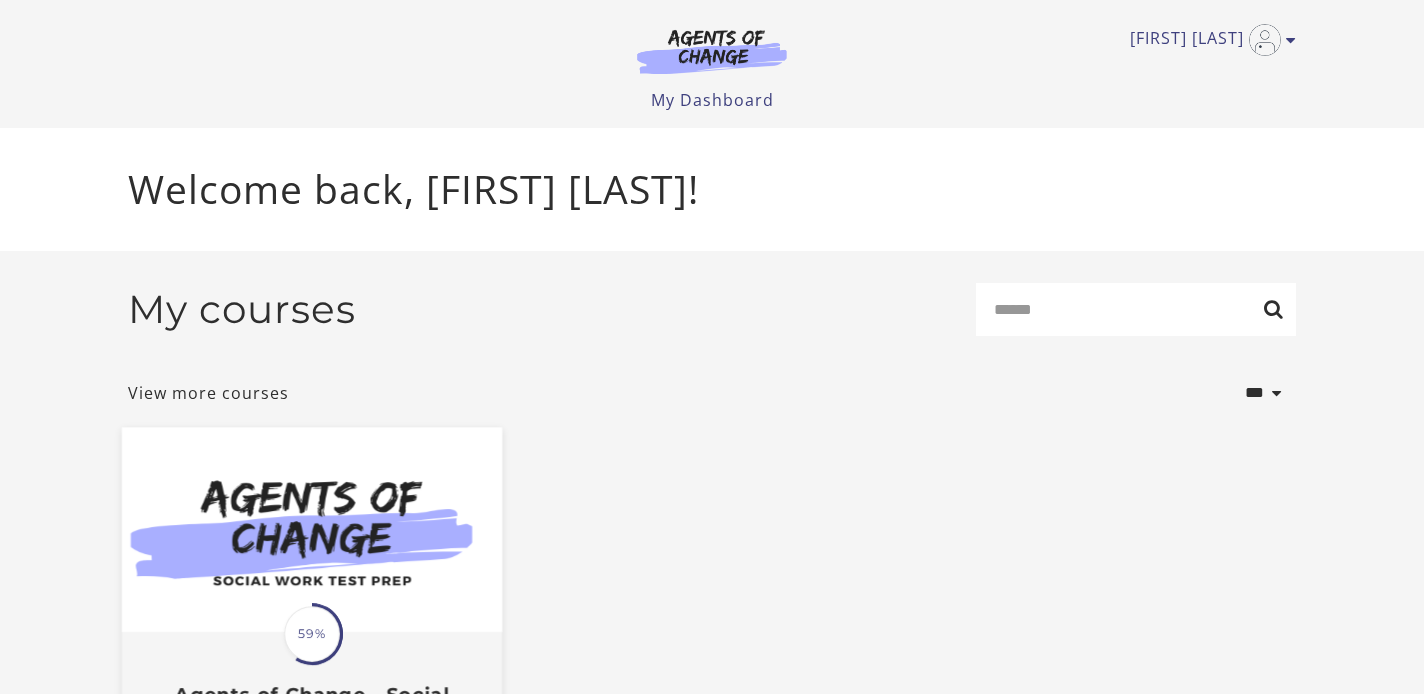 click on "59%" at bounding box center (312, 634) 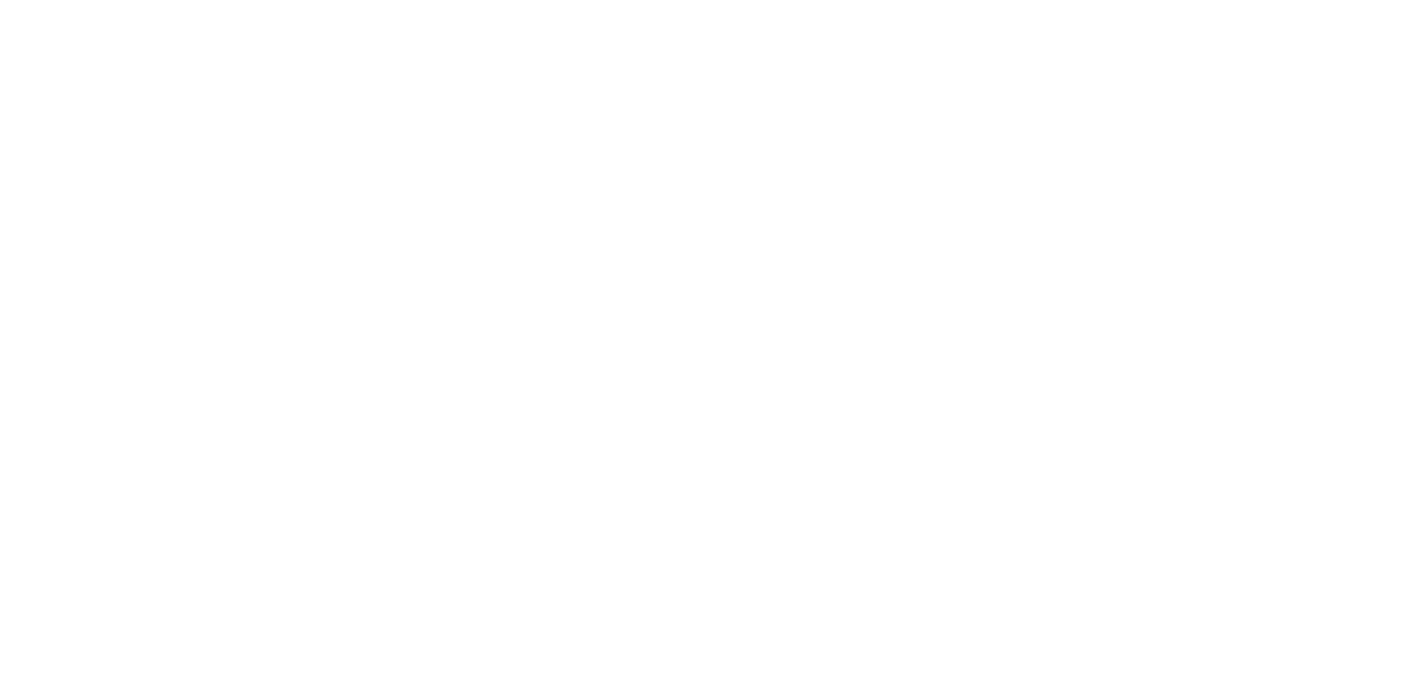 scroll, scrollTop: 0, scrollLeft: 0, axis: both 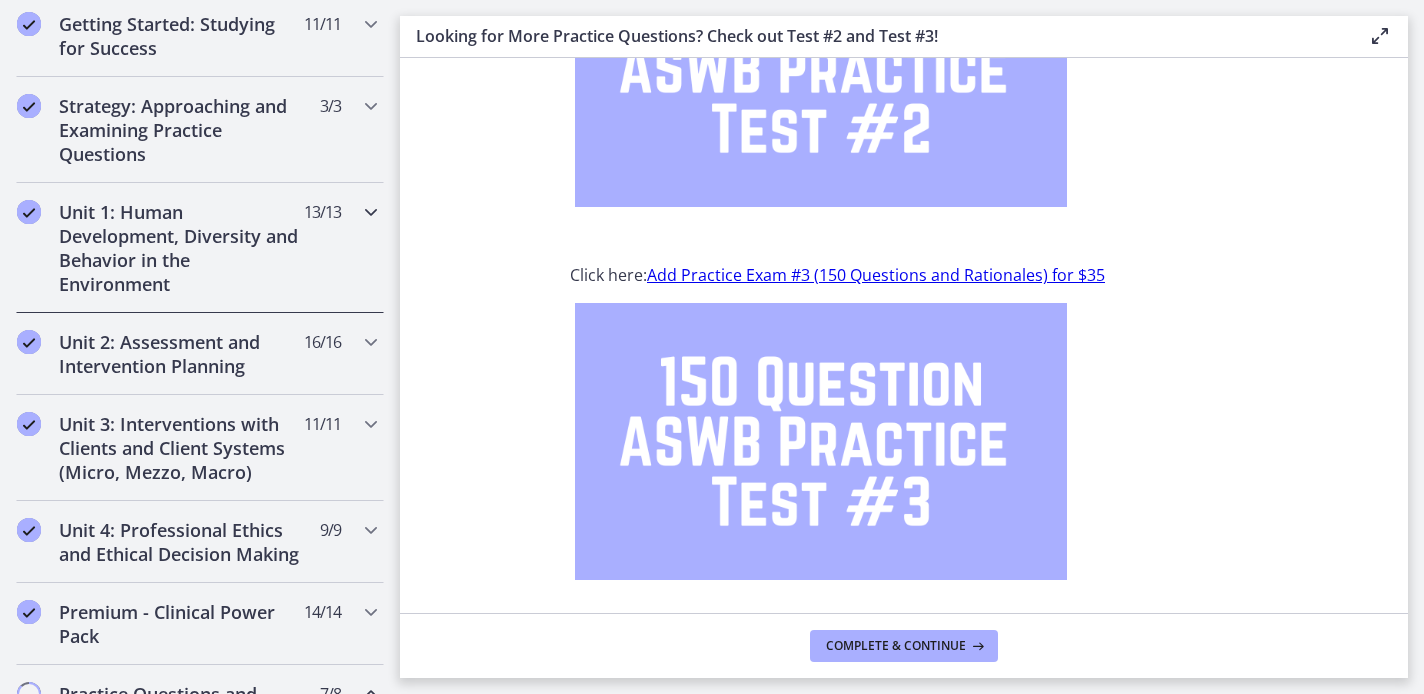 click on "Unit 1: Human Development, Diversity and Behavior in the Environment" at bounding box center [181, 248] 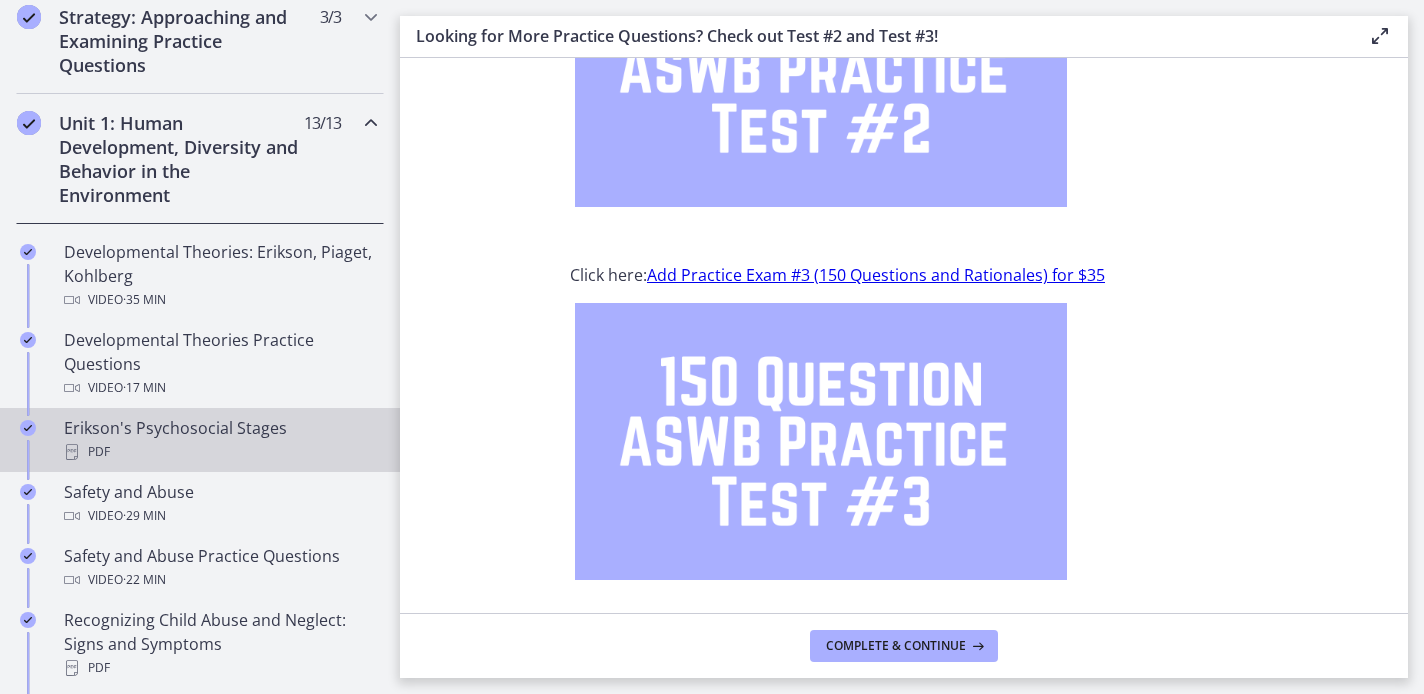 scroll, scrollTop: 493, scrollLeft: 0, axis: vertical 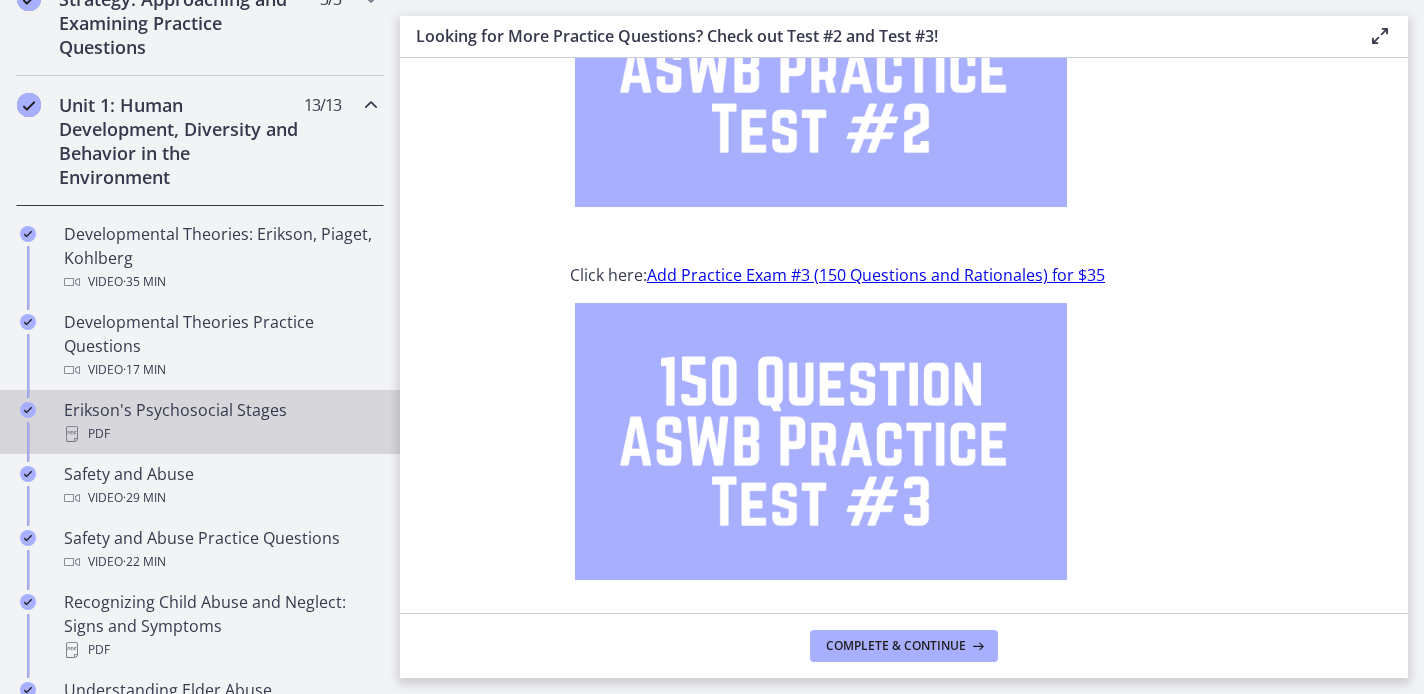 click on "PDF" at bounding box center [220, 434] 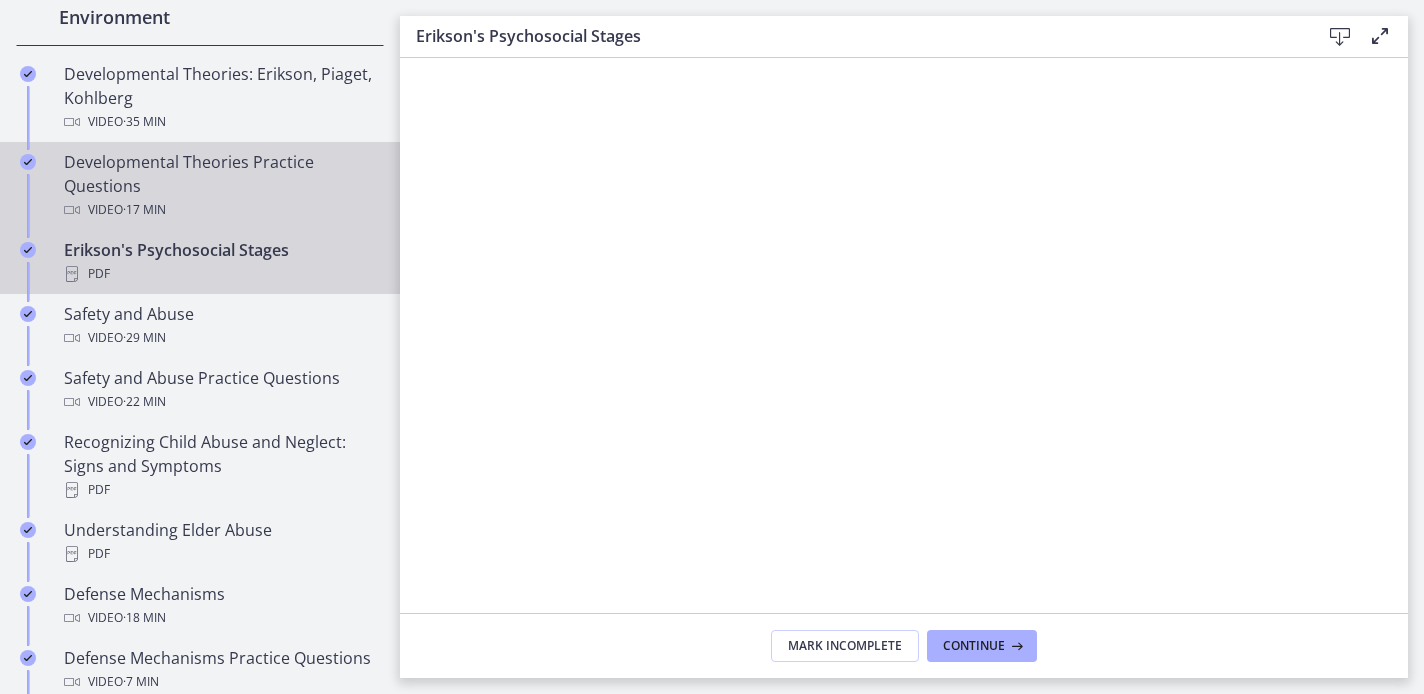 scroll, scrollTop: 660, scrollLeft: 0, axis: vertical 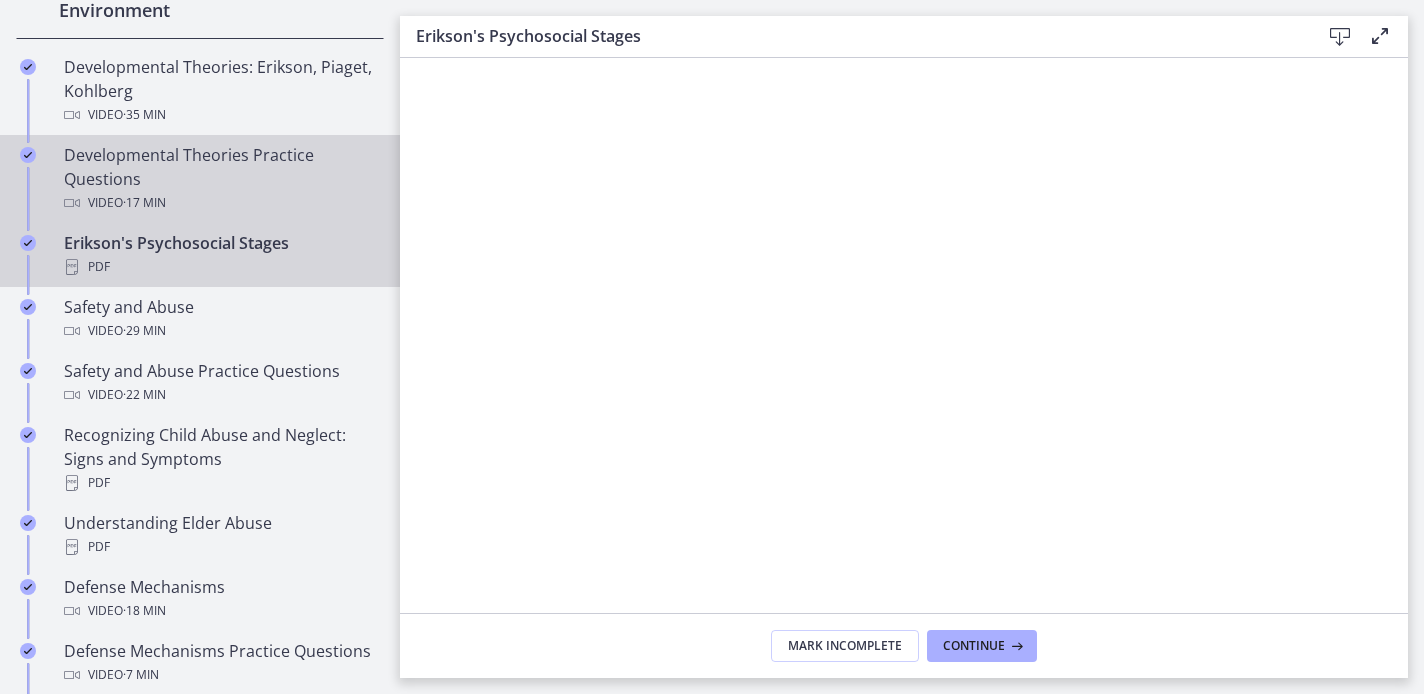 click on "Developmental Theories Practice Questions
Video
·  17 min" at bounding box center [220, 179] 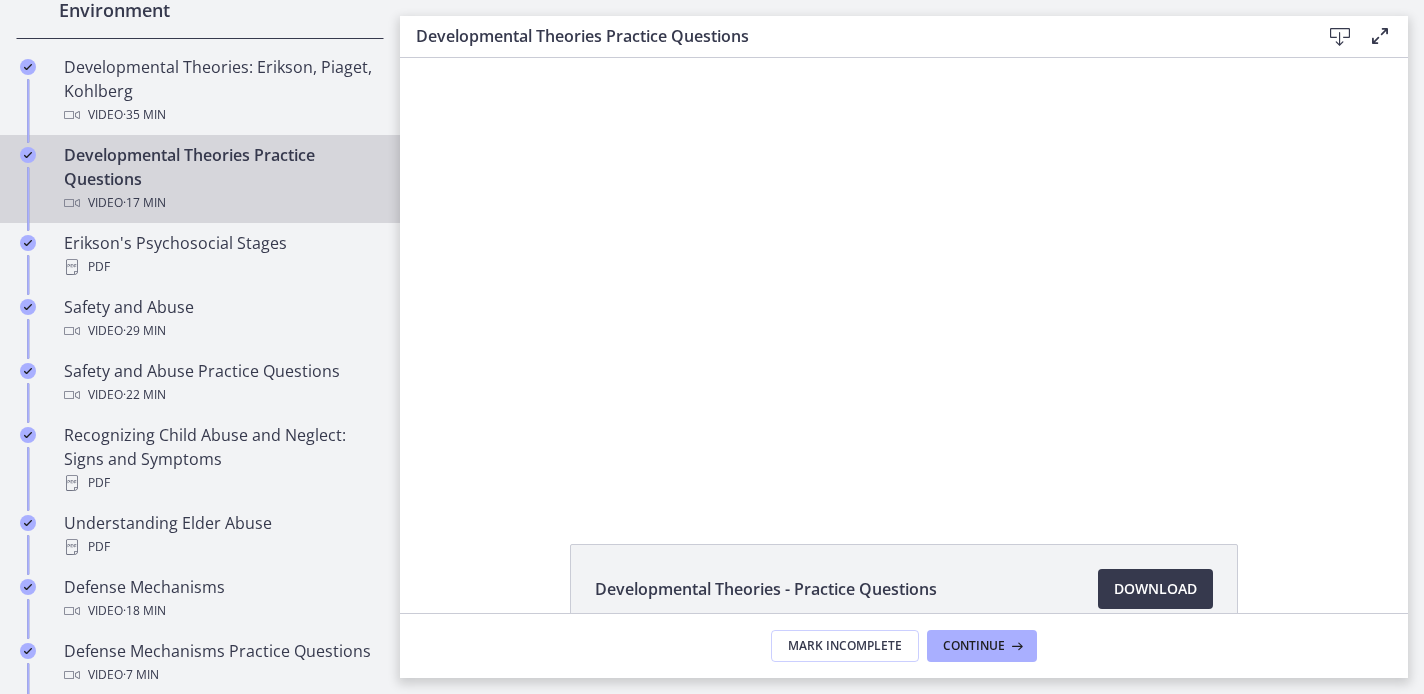scroll, scrollTop: 0, scrollLeft: 0, axis: both 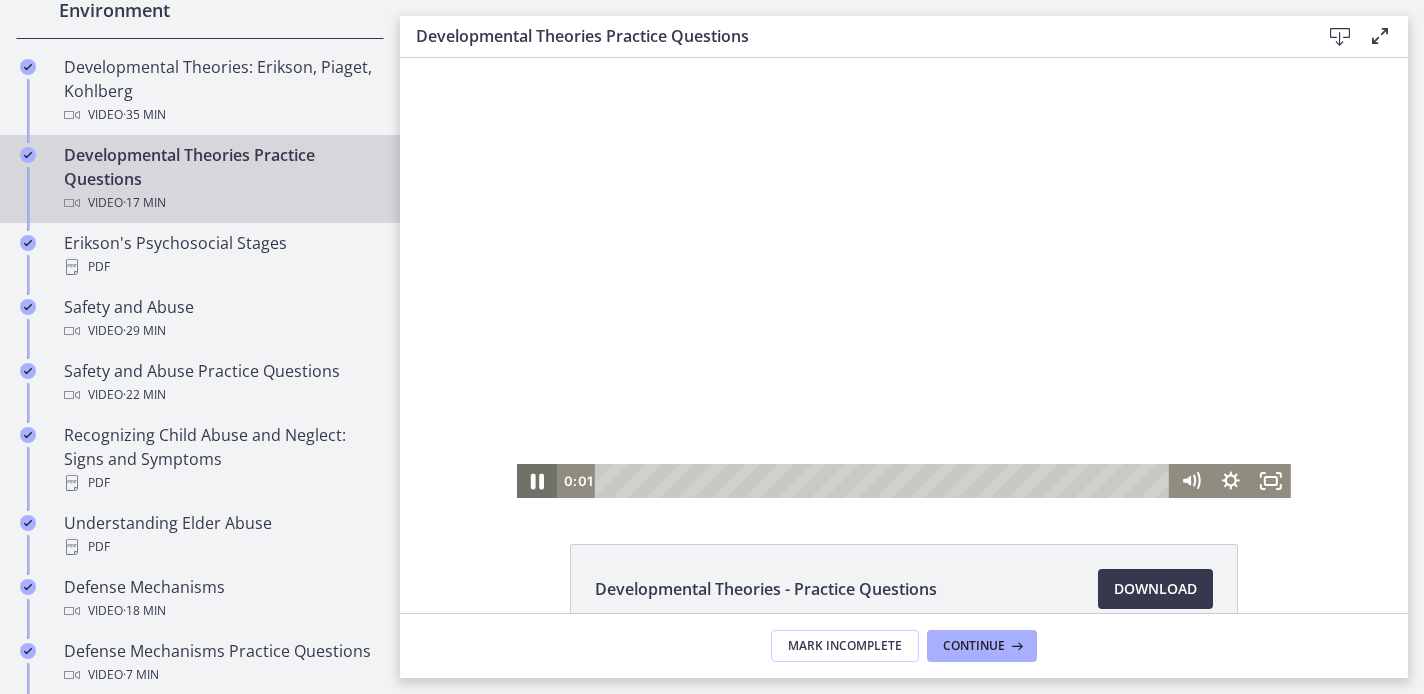 click 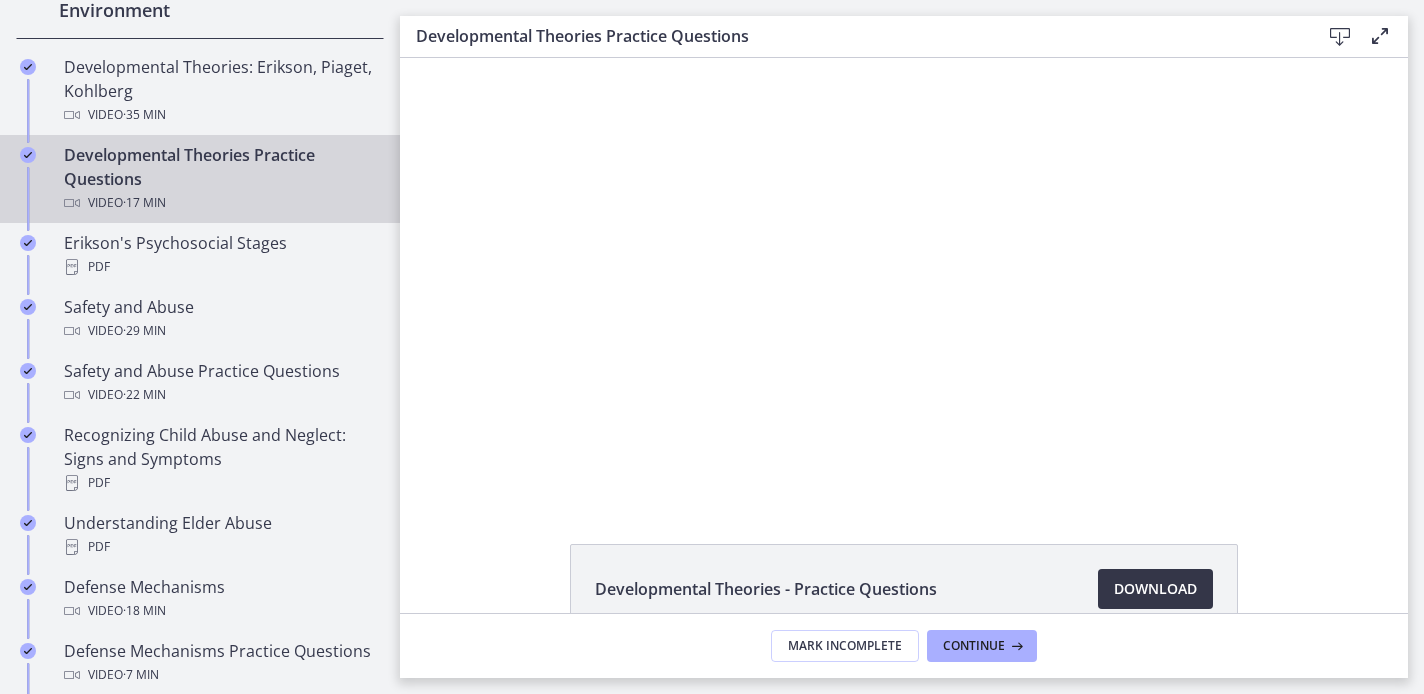 click on "Download
Opens in a new window" at bounding box center [1155, 589] 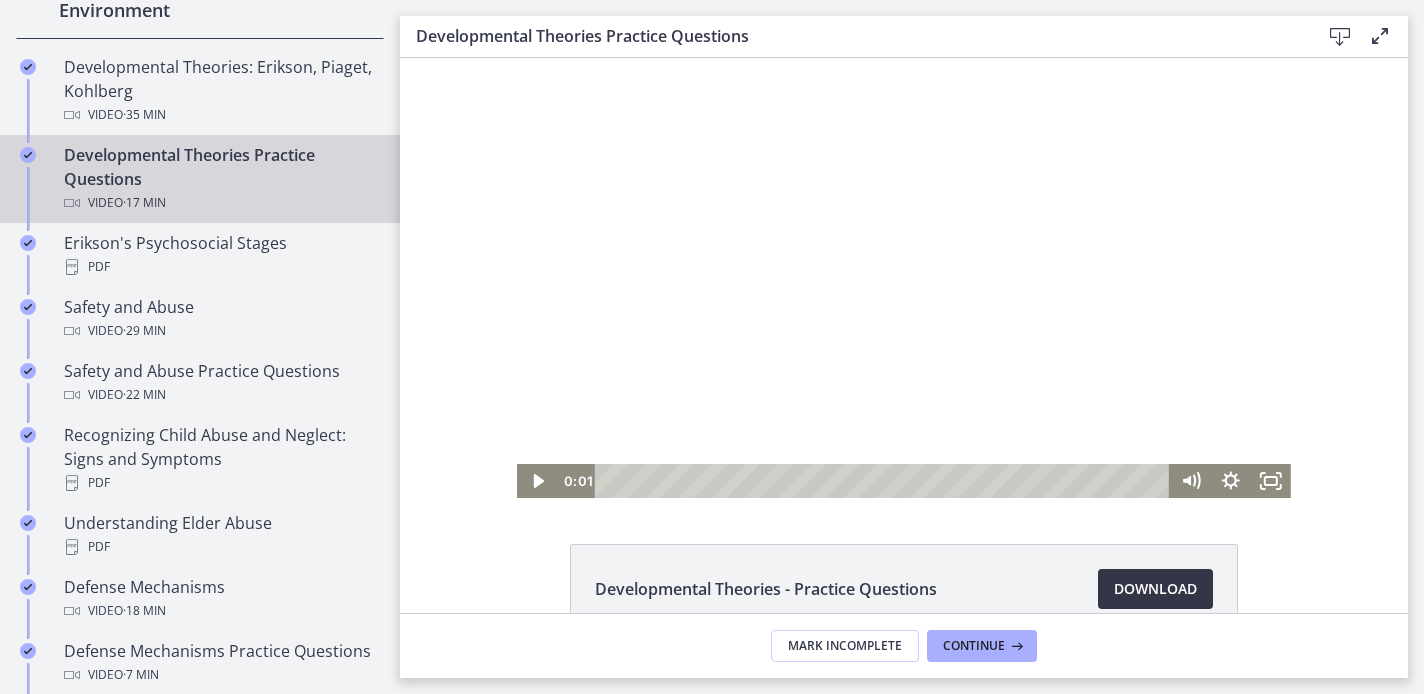 scroll, scrollTop: 117, scrollLeft: 0, axis: vertical 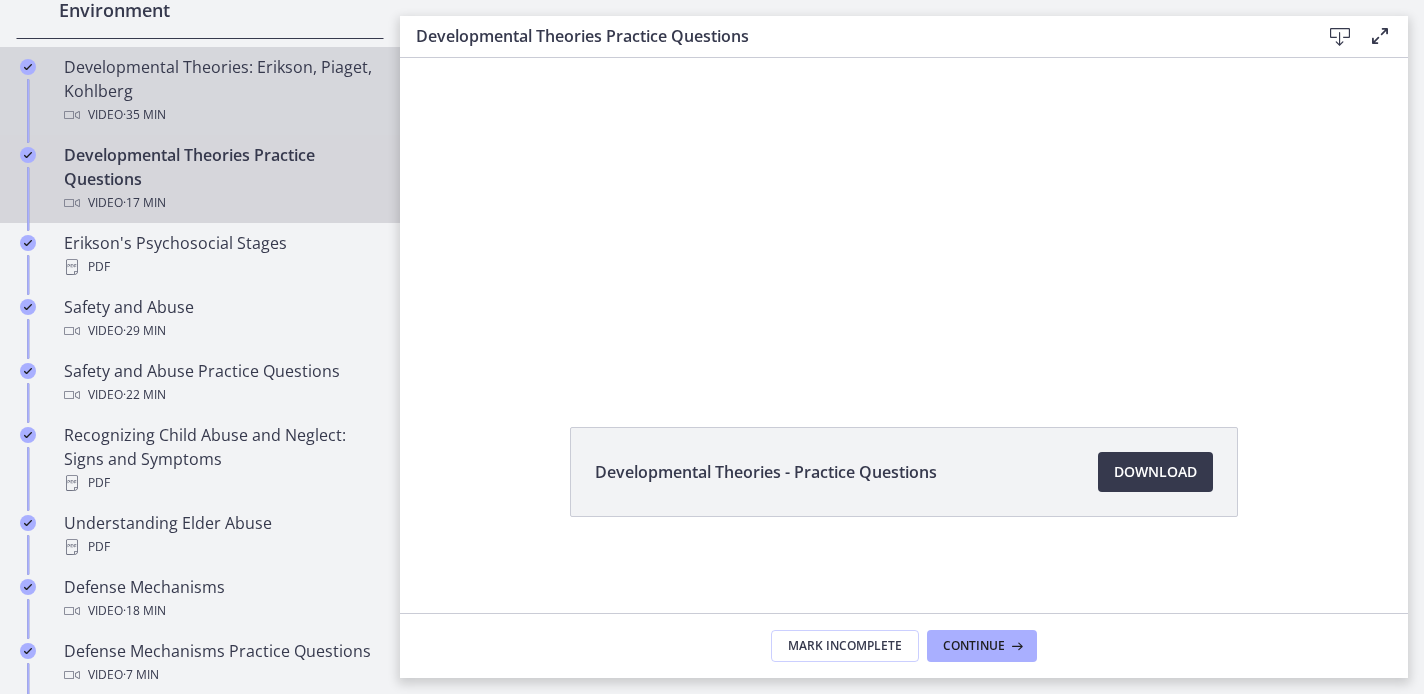 click on "Developmental Theories: Erikson, Piaget, Kohlberg
Video
·  35 min" at bounding box center [220, 91] 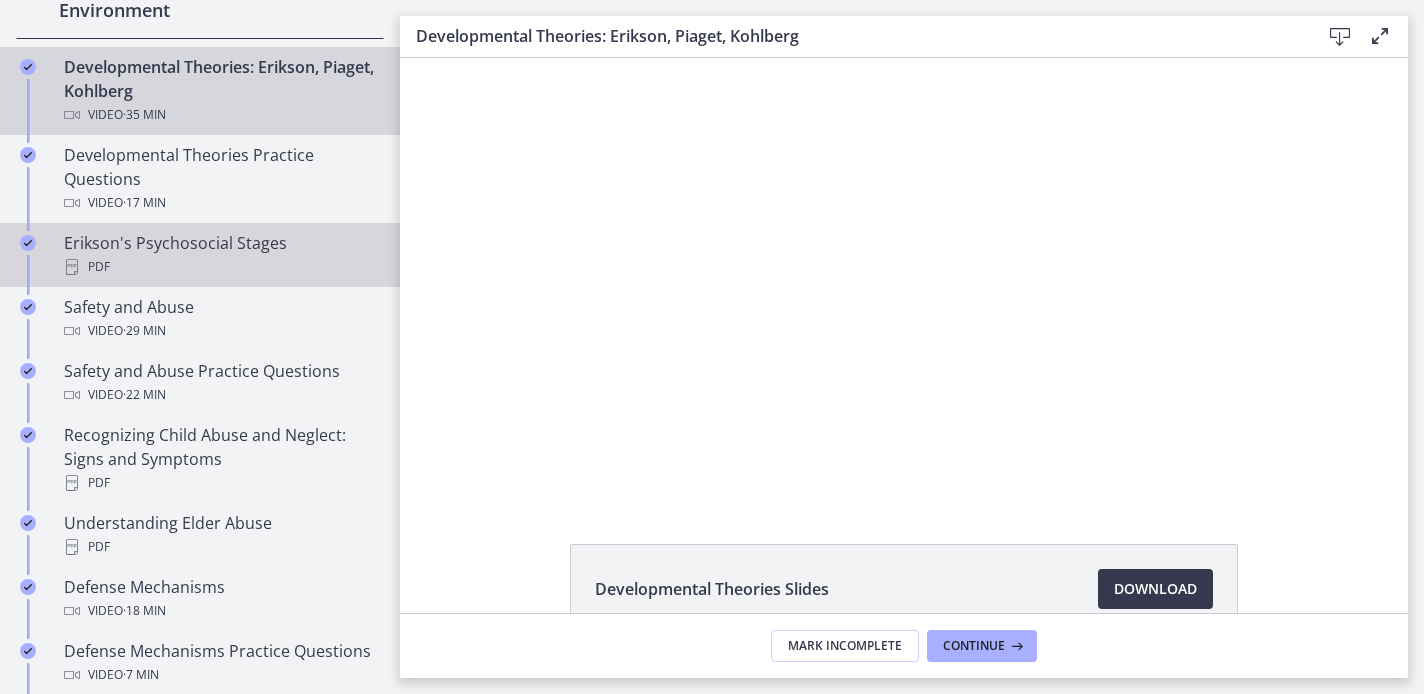 scroll, scrollTop: 0, scrollLeft: 0, axis: both 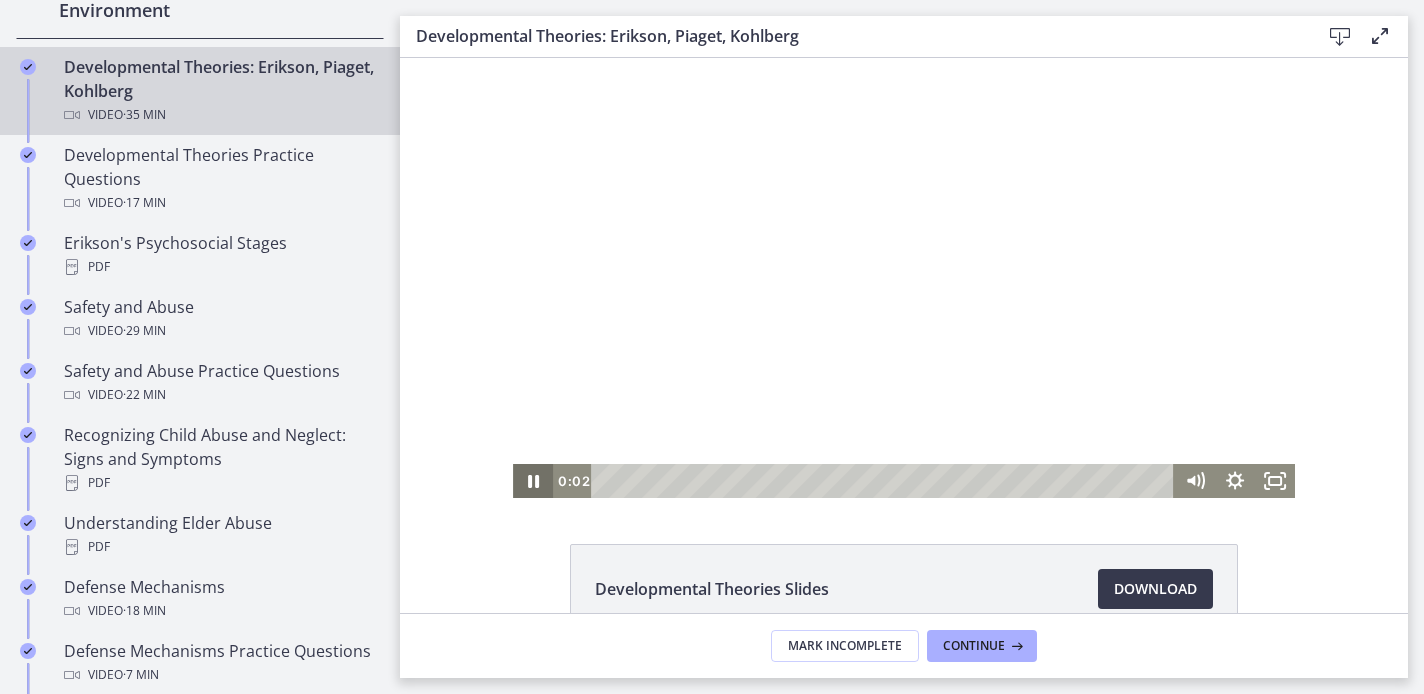 click 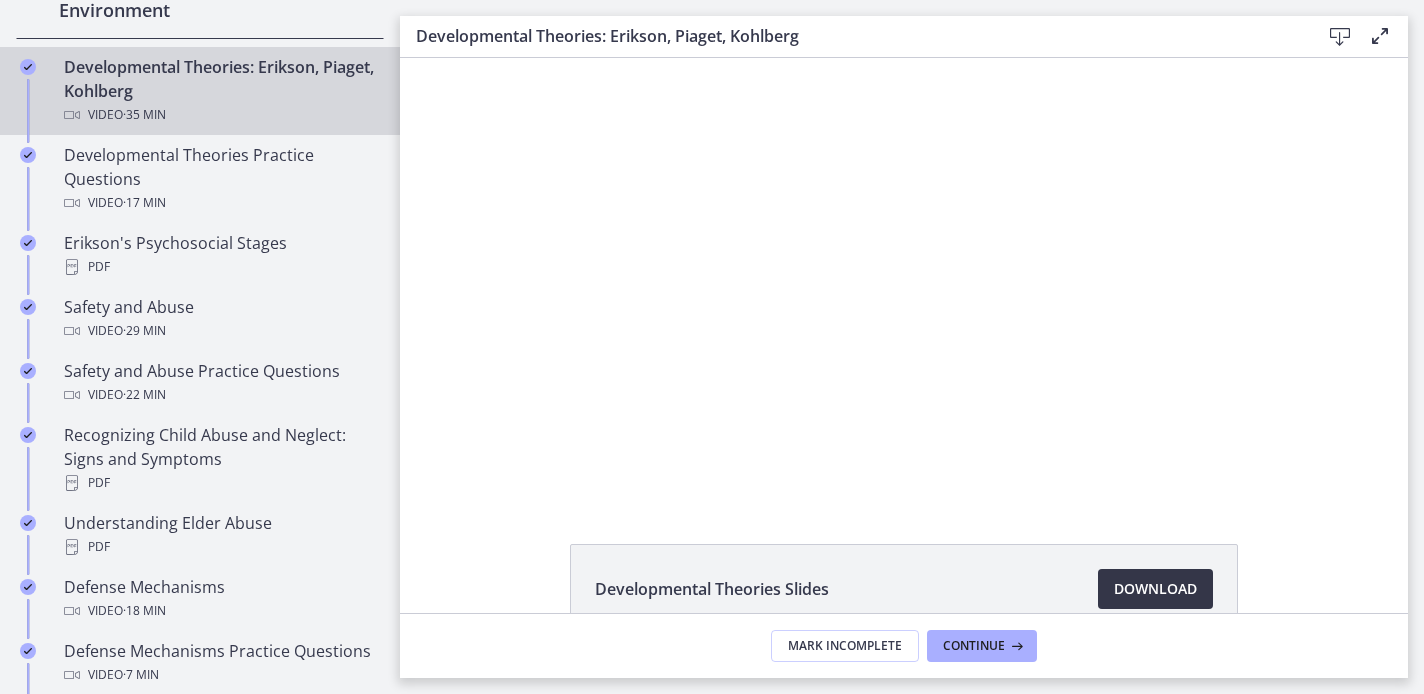 click on "Download
Opens in a new window" at bounding box center [1155, 589] 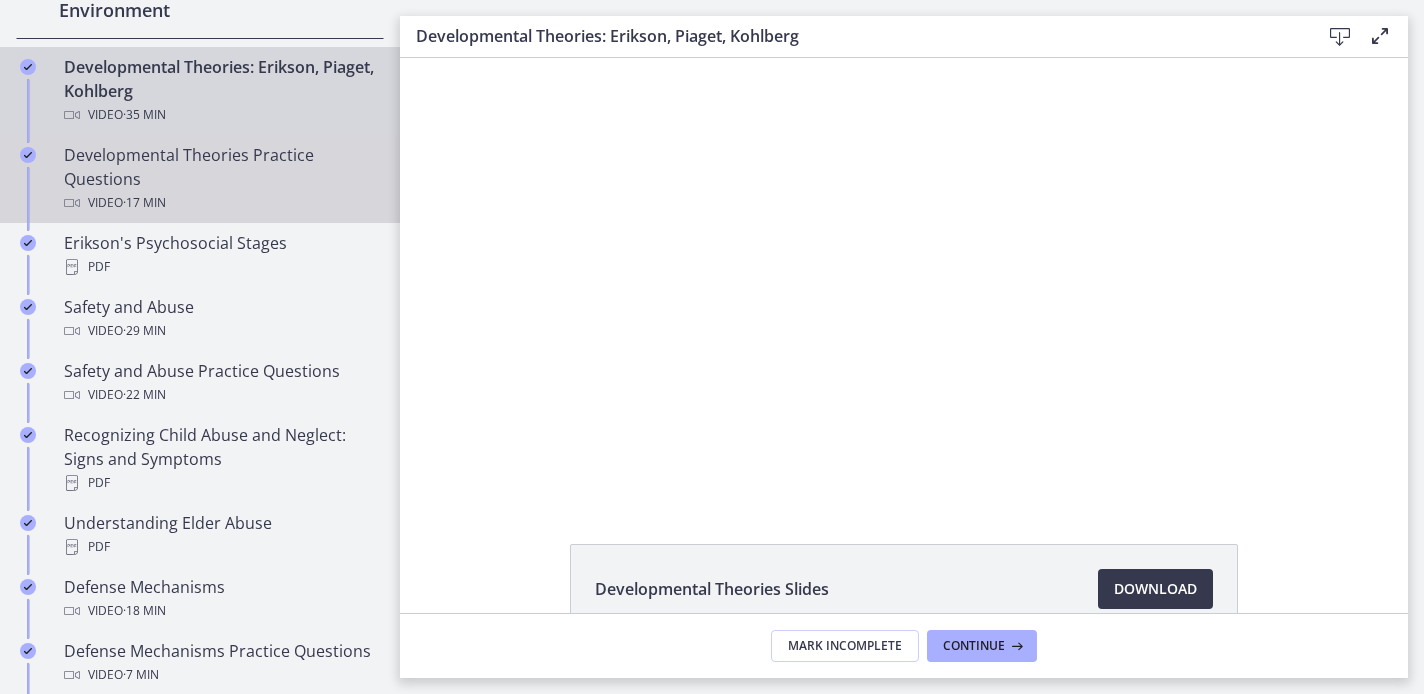 click on "Video
·  17 min" at bounding box center (220, 203) 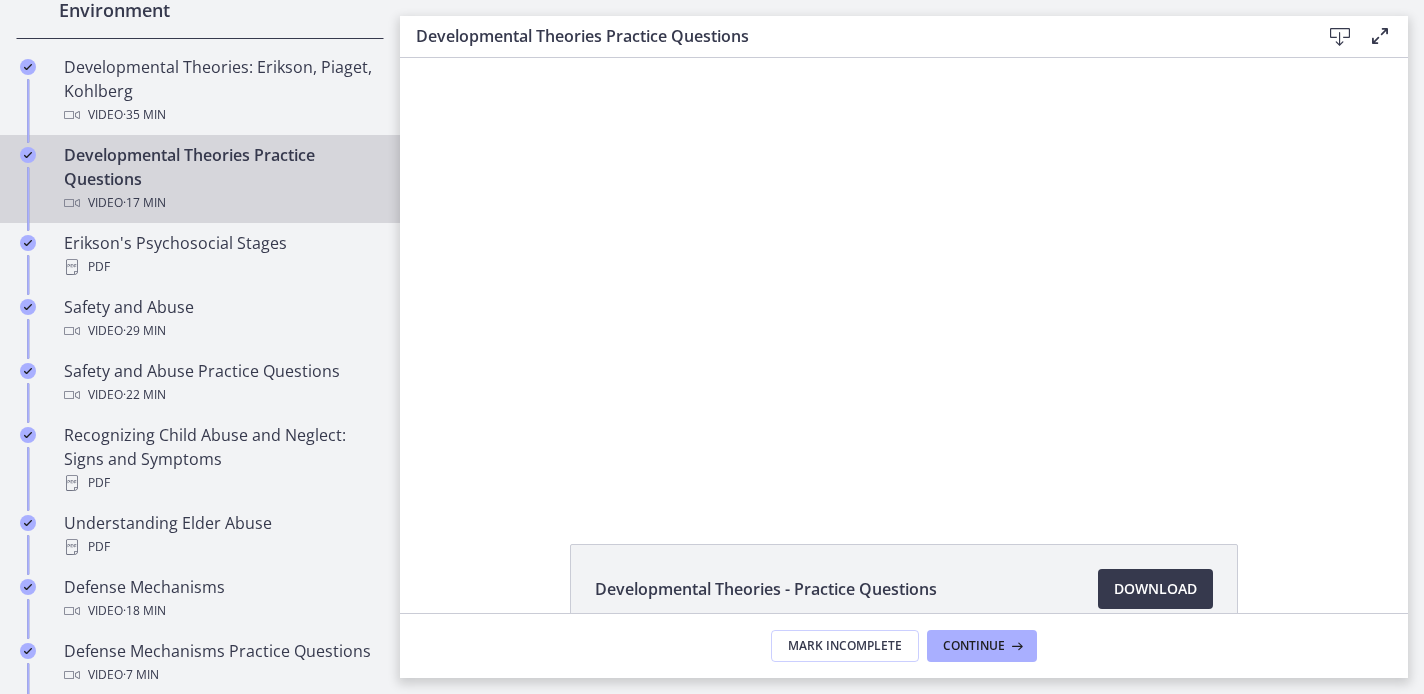 scroll, scrollTop: 0, scrollLeft: 0, axis: both 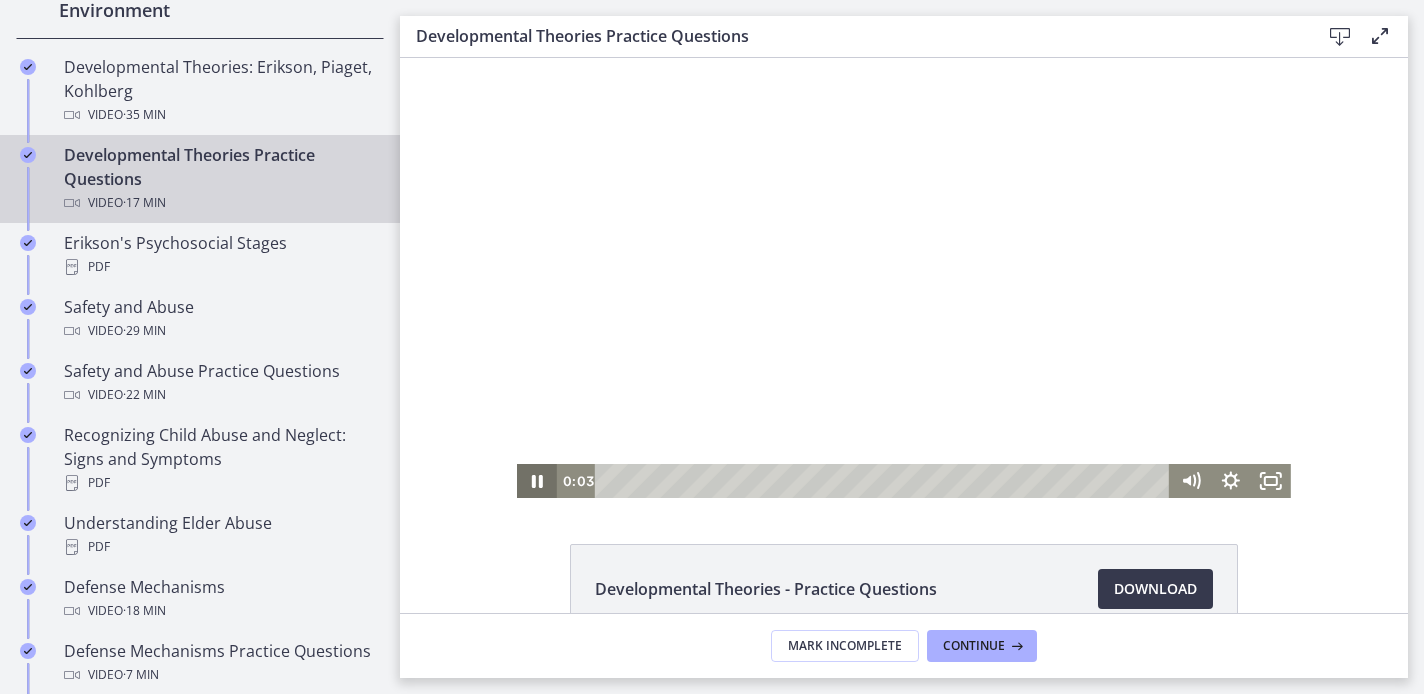 click 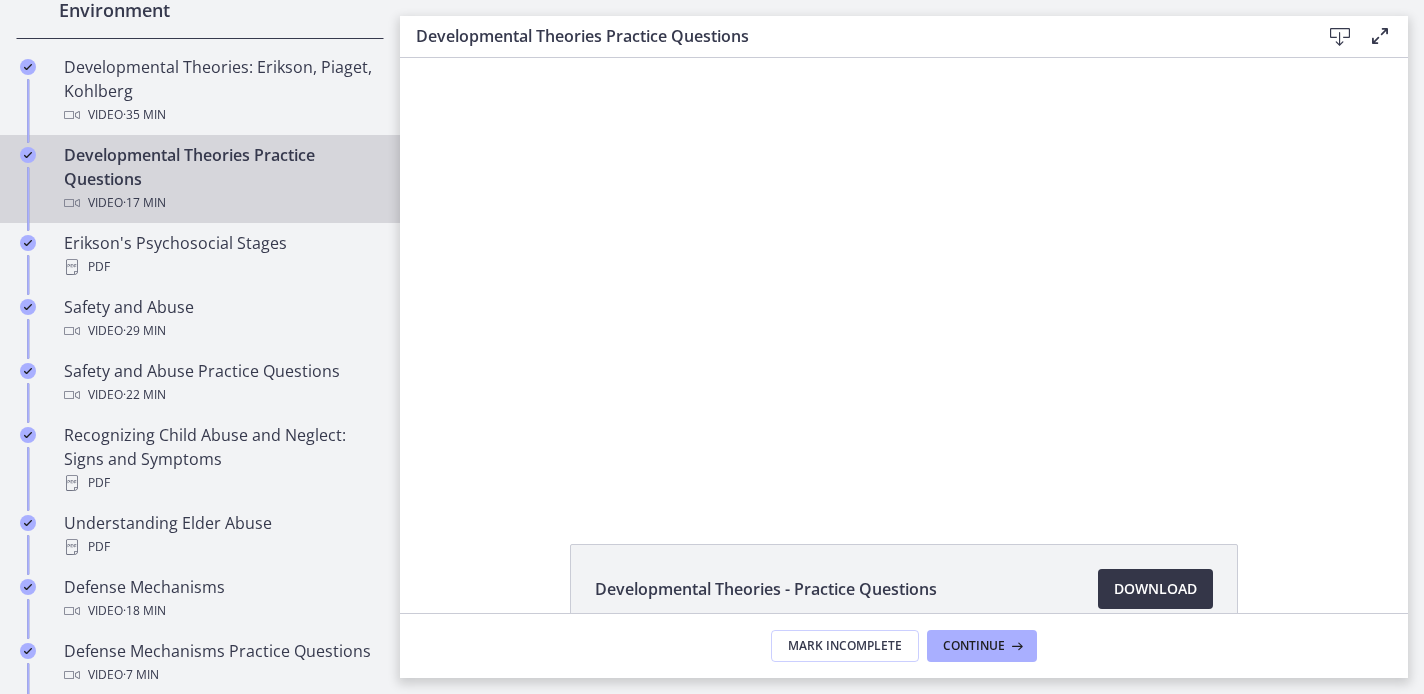 click on "Download
Opens in a new window" at bounding box center [1155, 589] 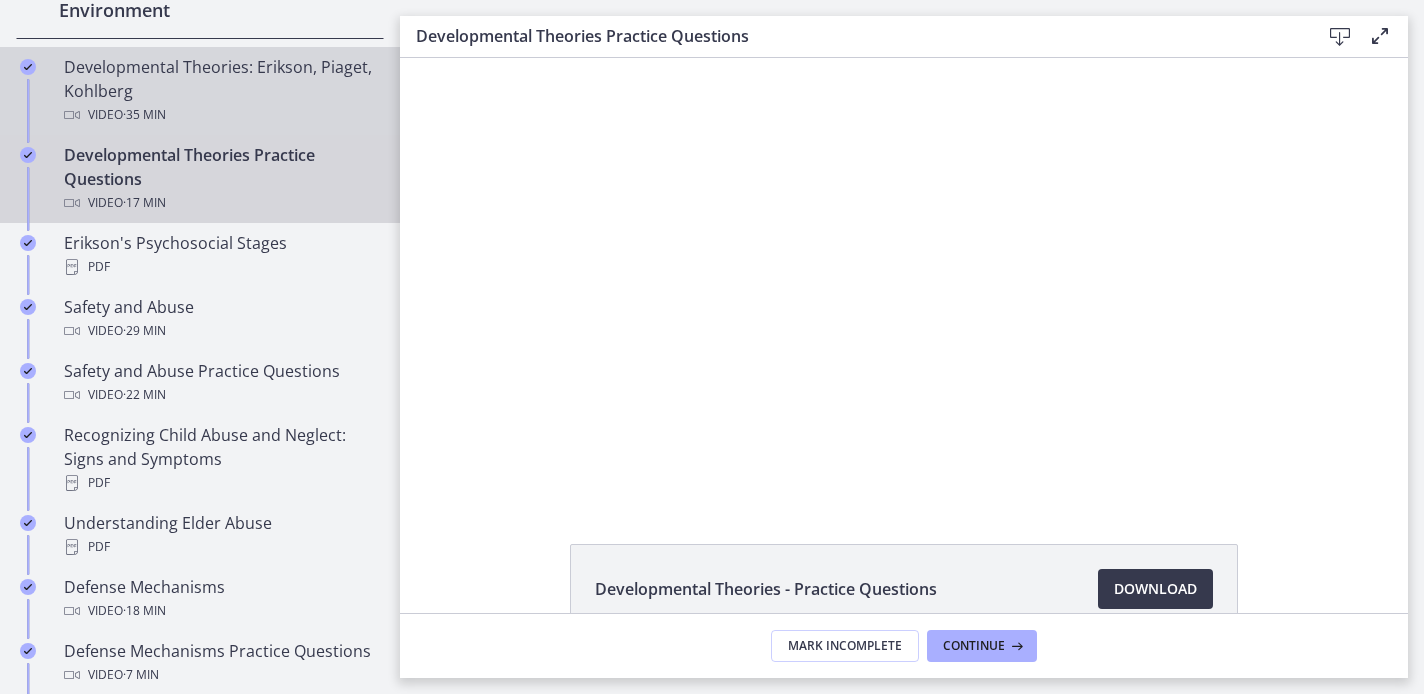 click on "Developmental Theories: Erikson, Piaget, Kohlberg
Video
·  35 min" at bounding box center [200, 91] 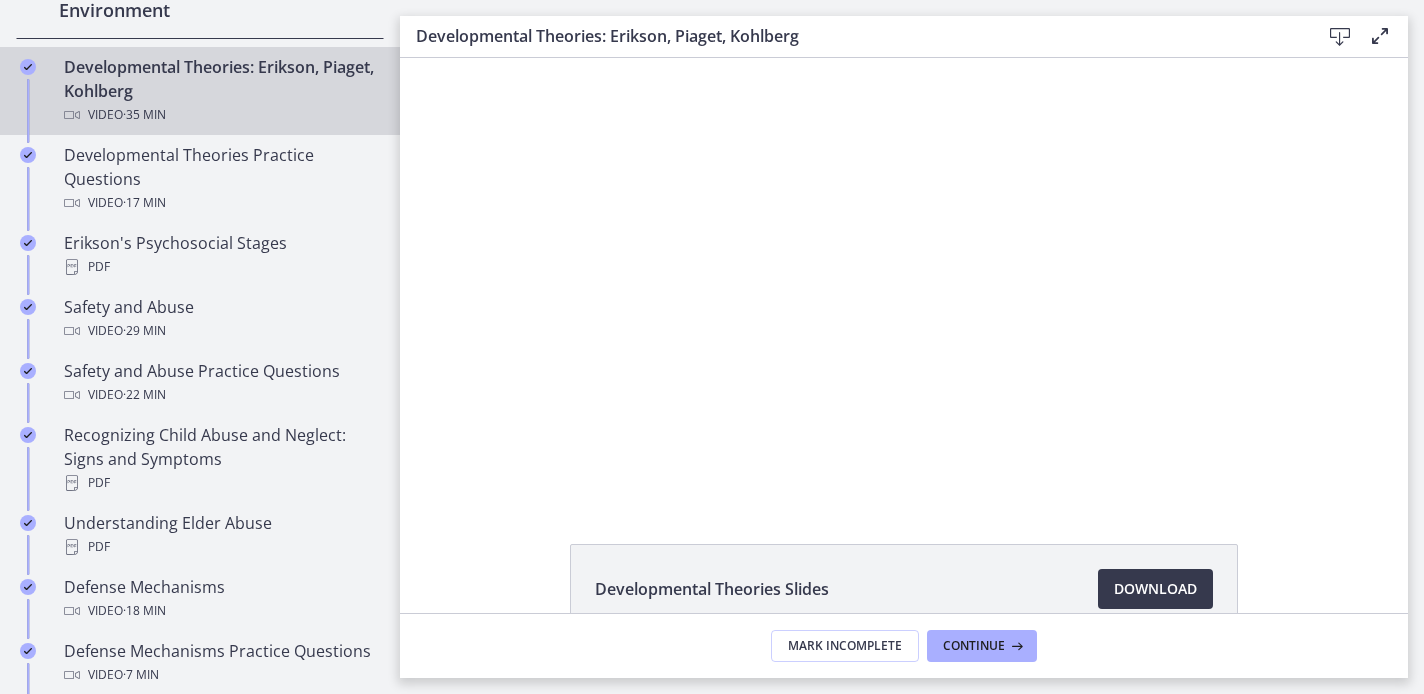 scroll, scrollTop: 0, scrollLeft: 0, axis: both 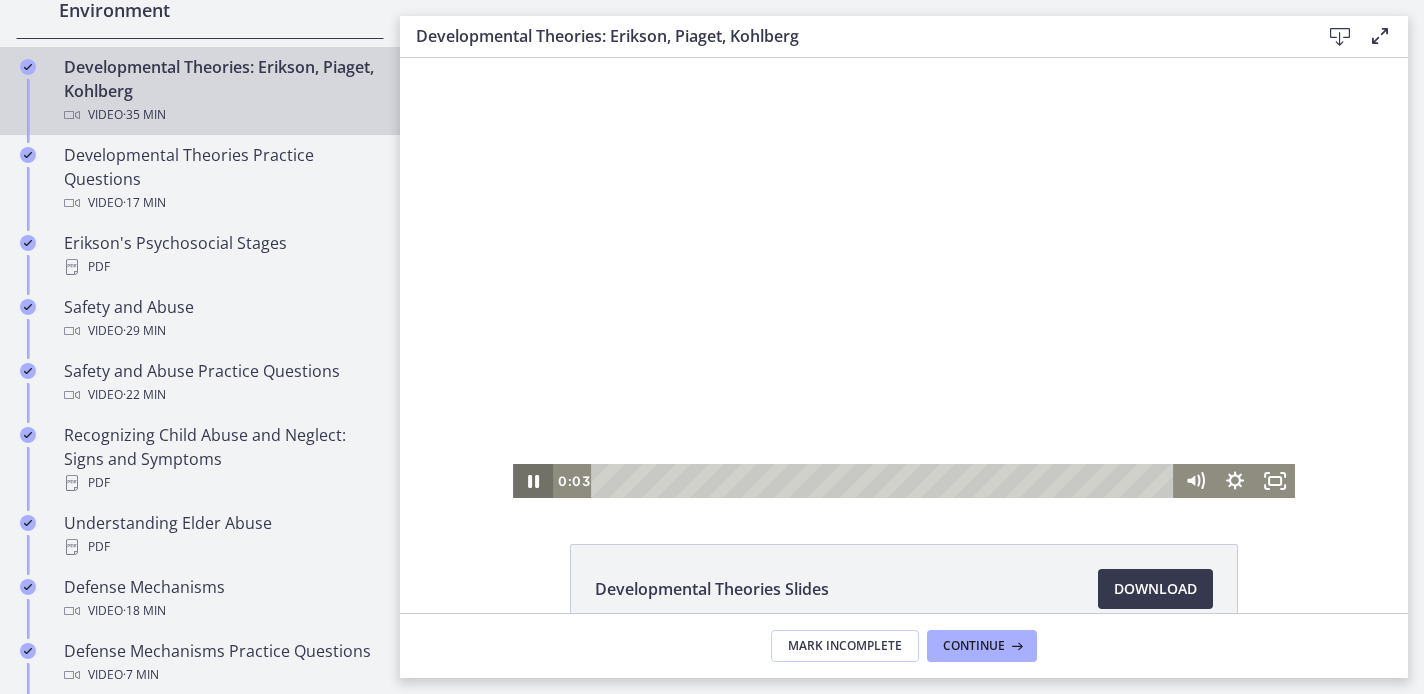 click 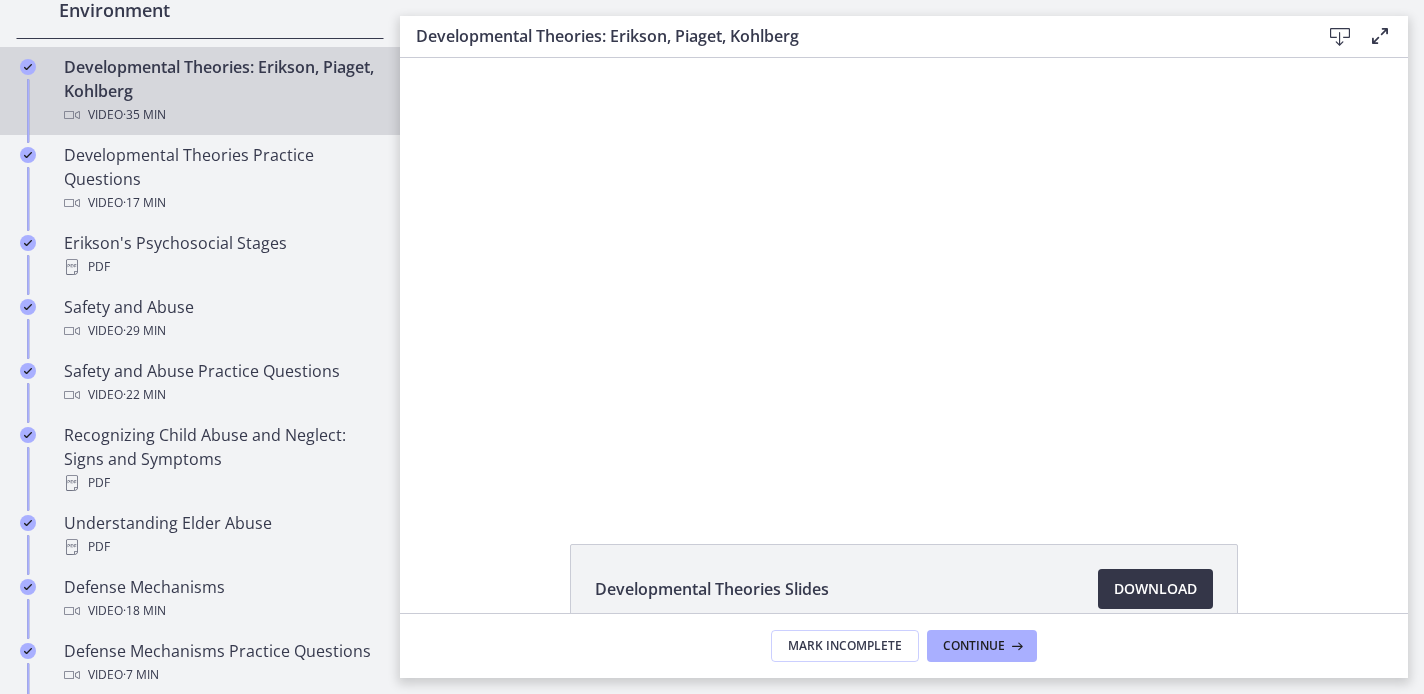 click on "Download
Opens in a new window" at bounding box center (1155, 589) 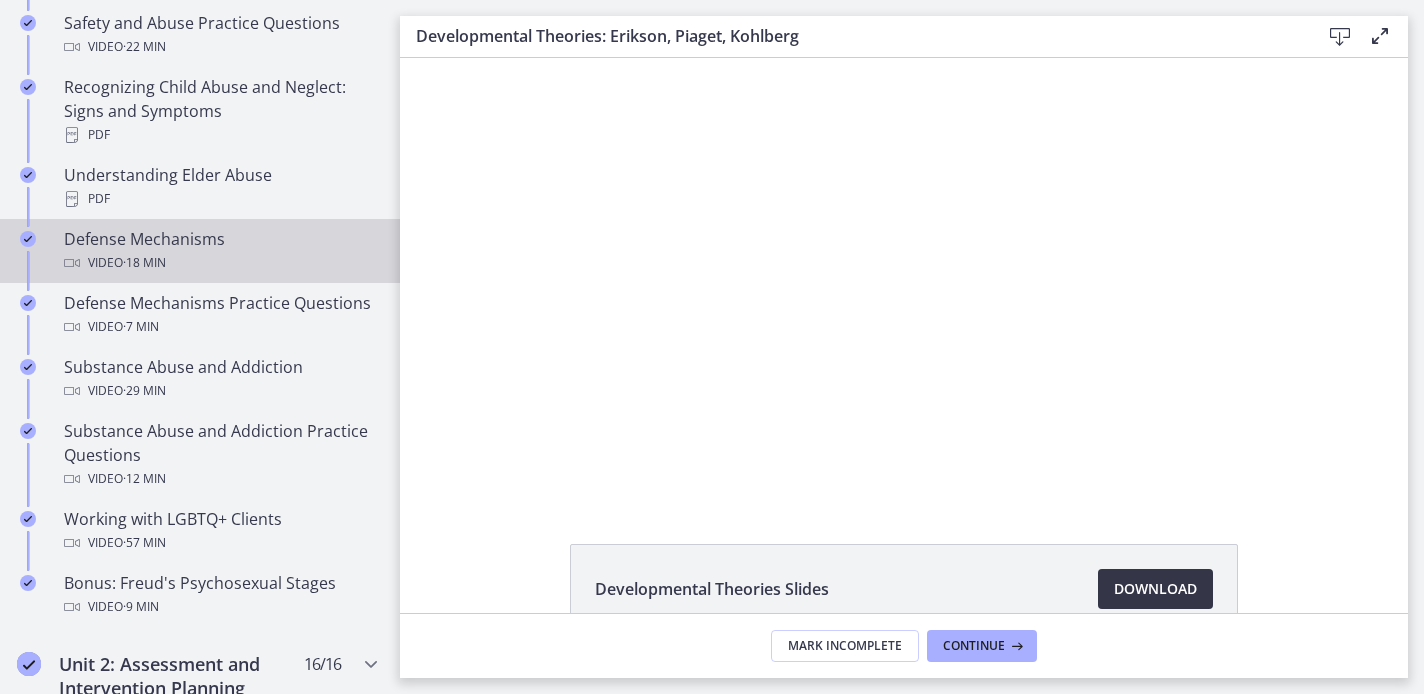 scroll, scrollTop: 1010, scrollLeft: 0, axis: vertical 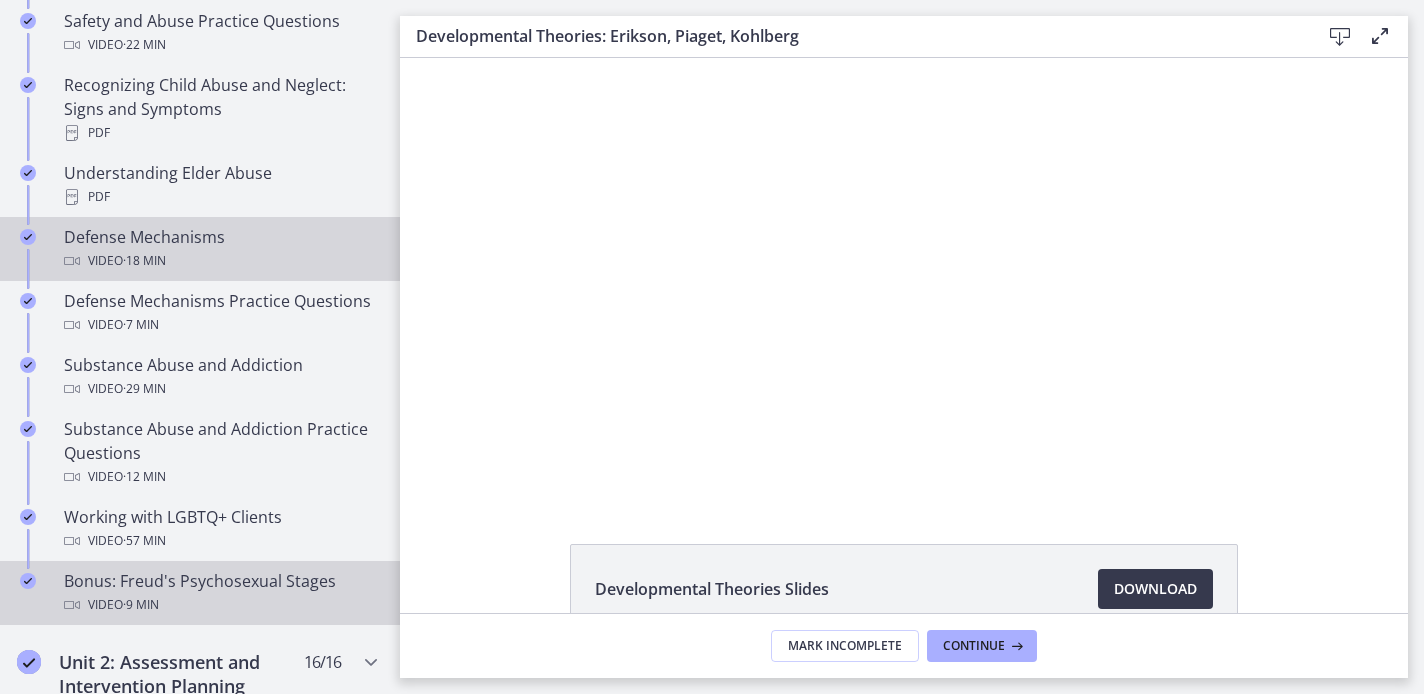 click on "Bonus: Freud's Psychosexual Stages
Video
·  9 min" at bounding box center [220, 593] 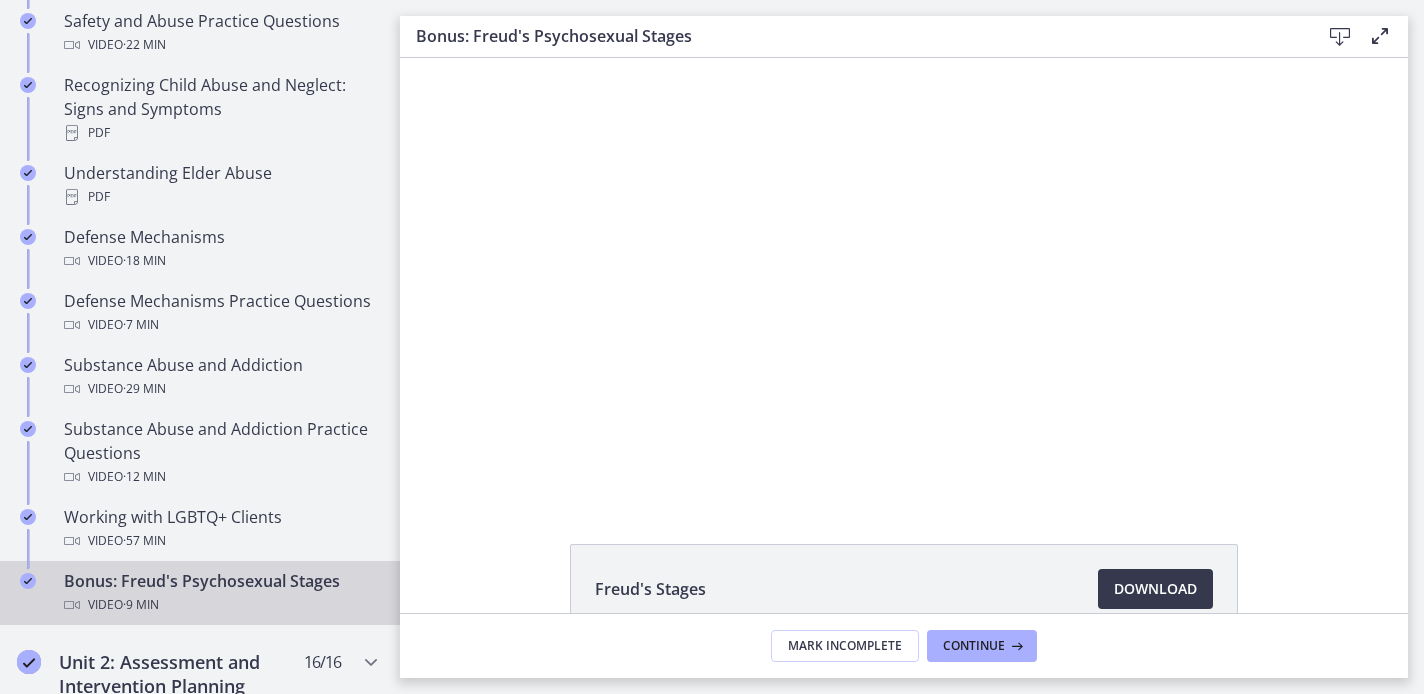 scroll, scrollTop: 0, scrollLeft: 0, axis: both 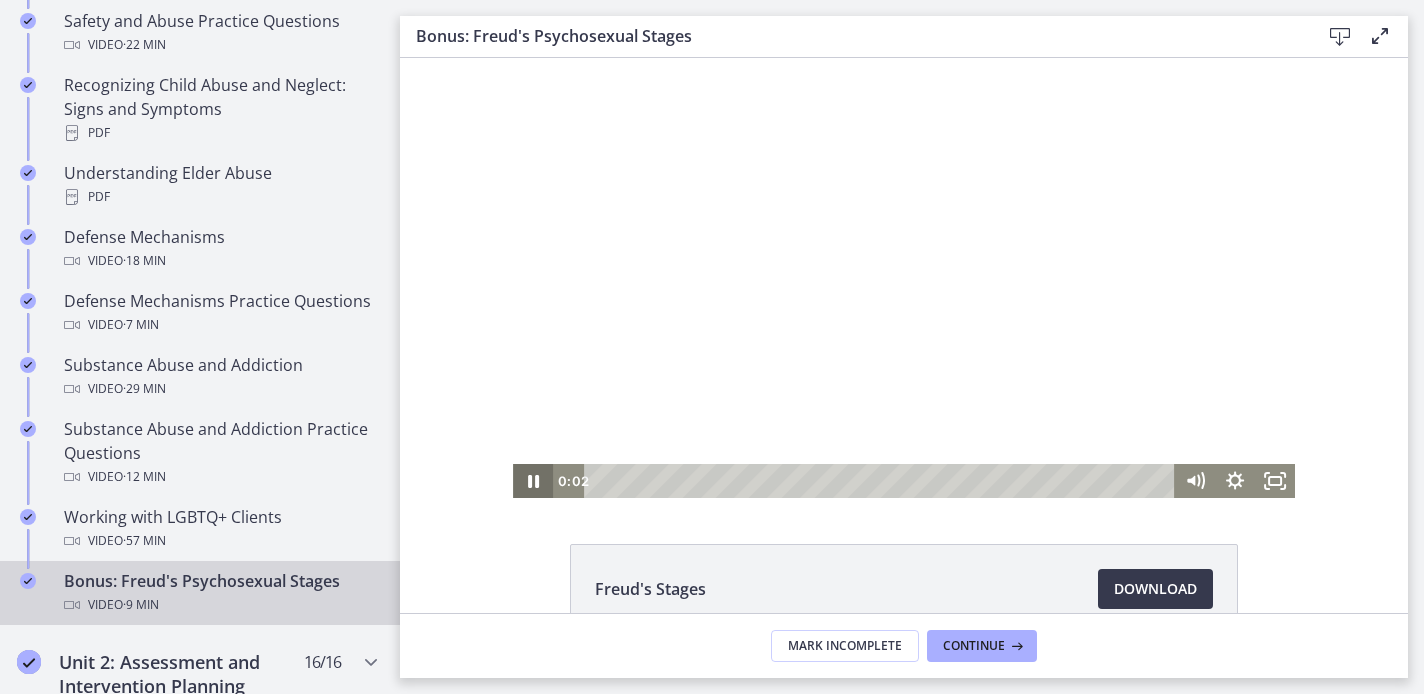 click 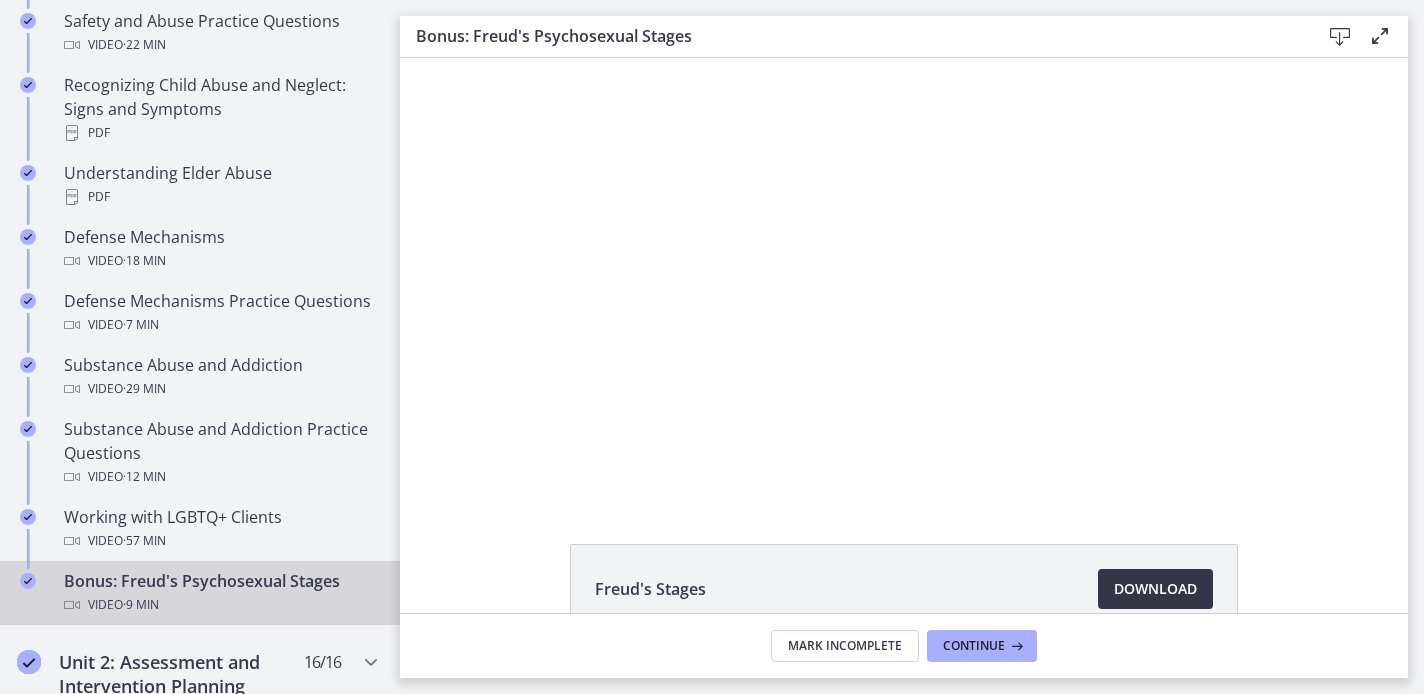 click on "Download
Opens in a new window" at bounding box center (1155, 589) 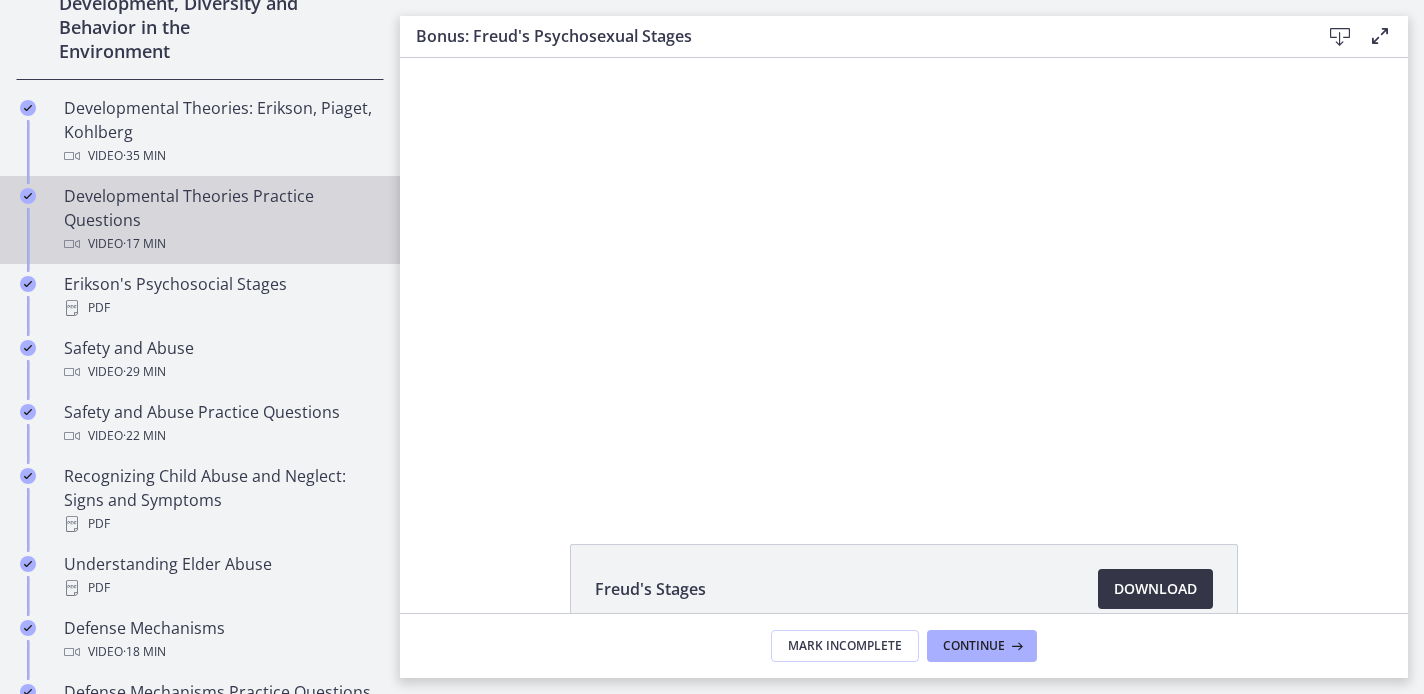 scroll, scrollTop: 599, scrollLeft: 0, axis: vertical 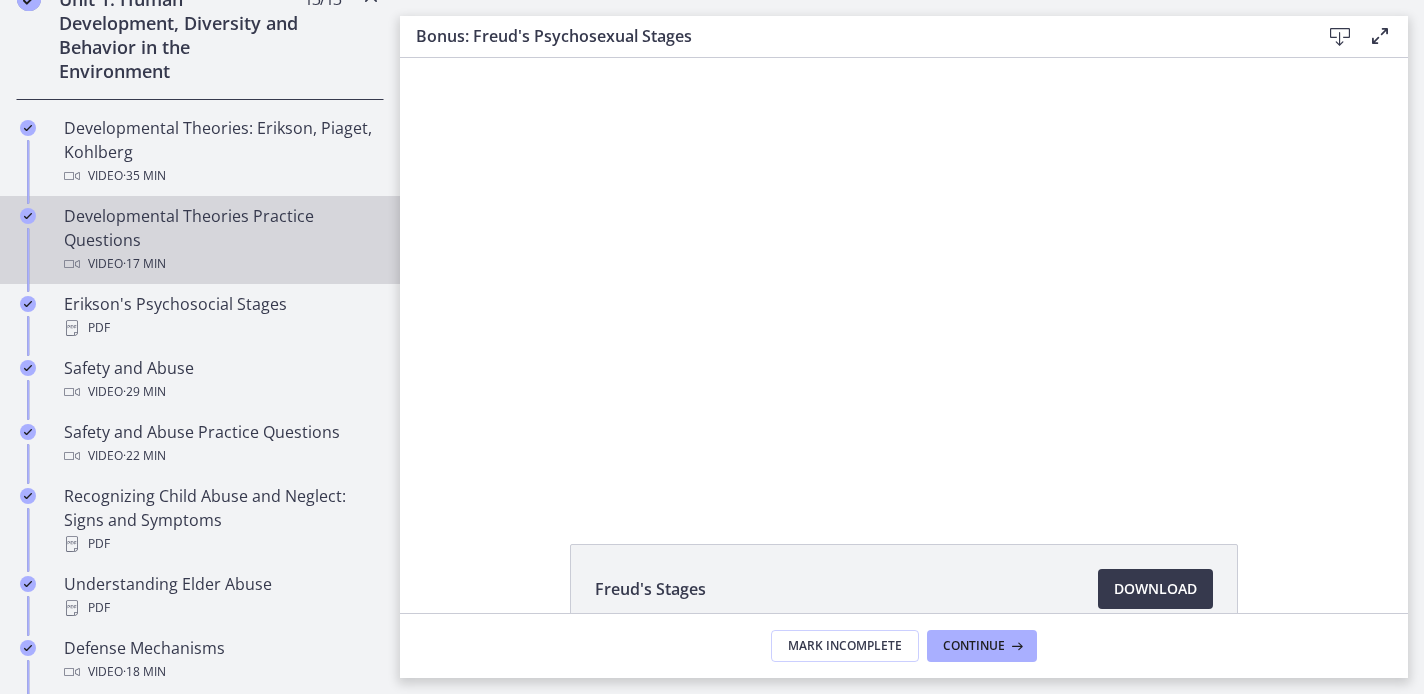 click on "Developmental Theories Practice Questions
Video
·  17 min" at bounding box center (200, 240) 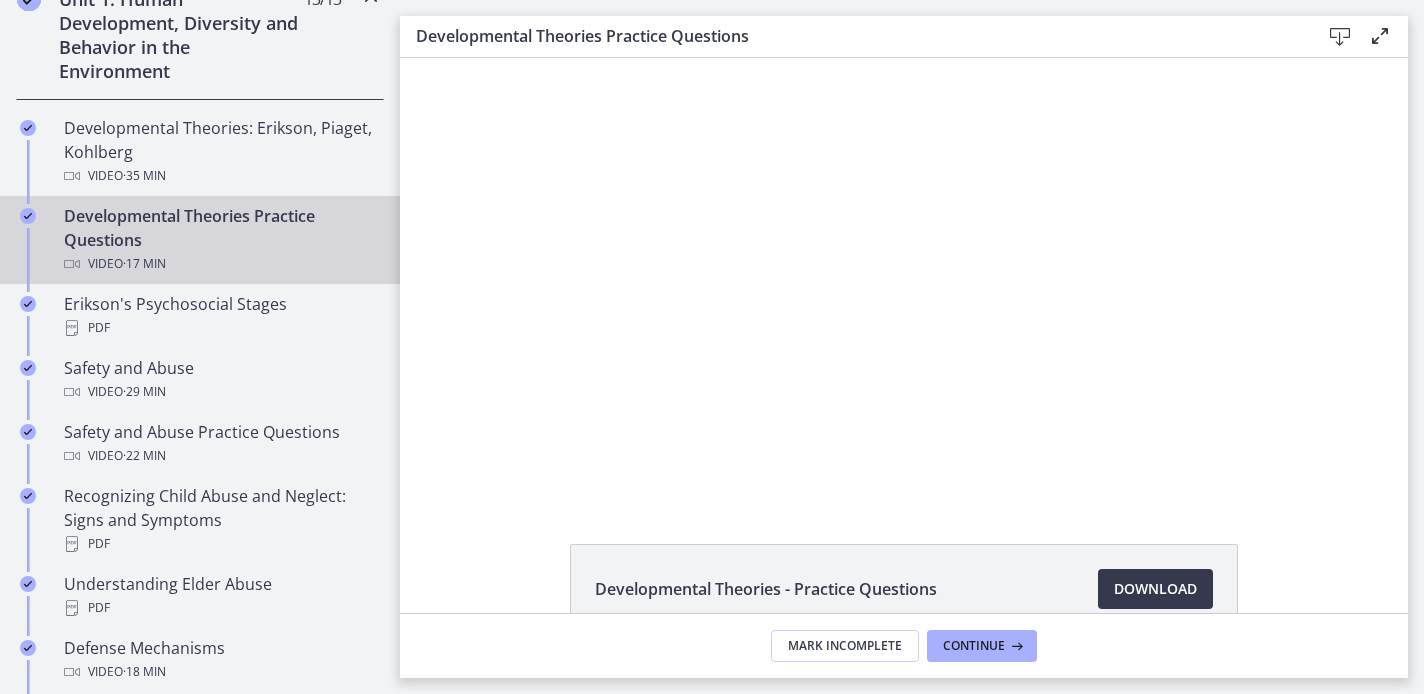 scroll, scrollTop: 0, scrollLeft: 0, axis: both 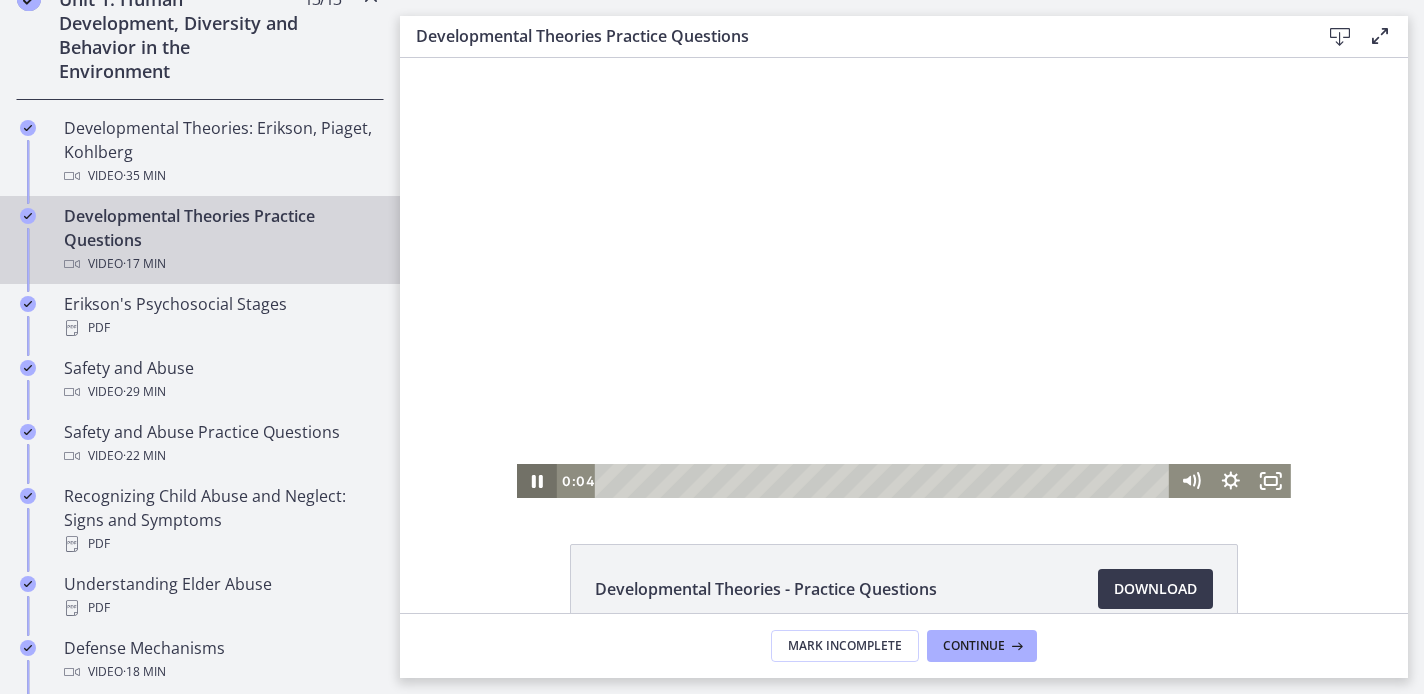 click 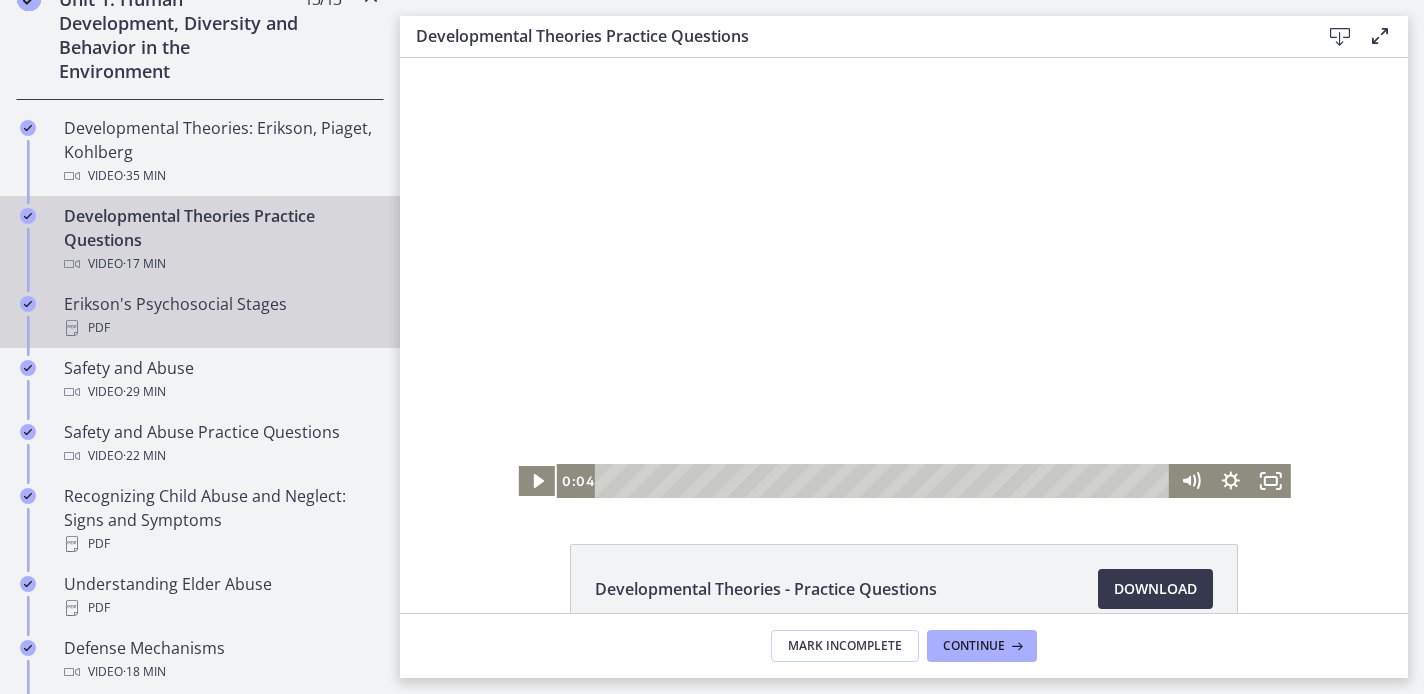 click on "PDF" at bounding box center (220, 328) 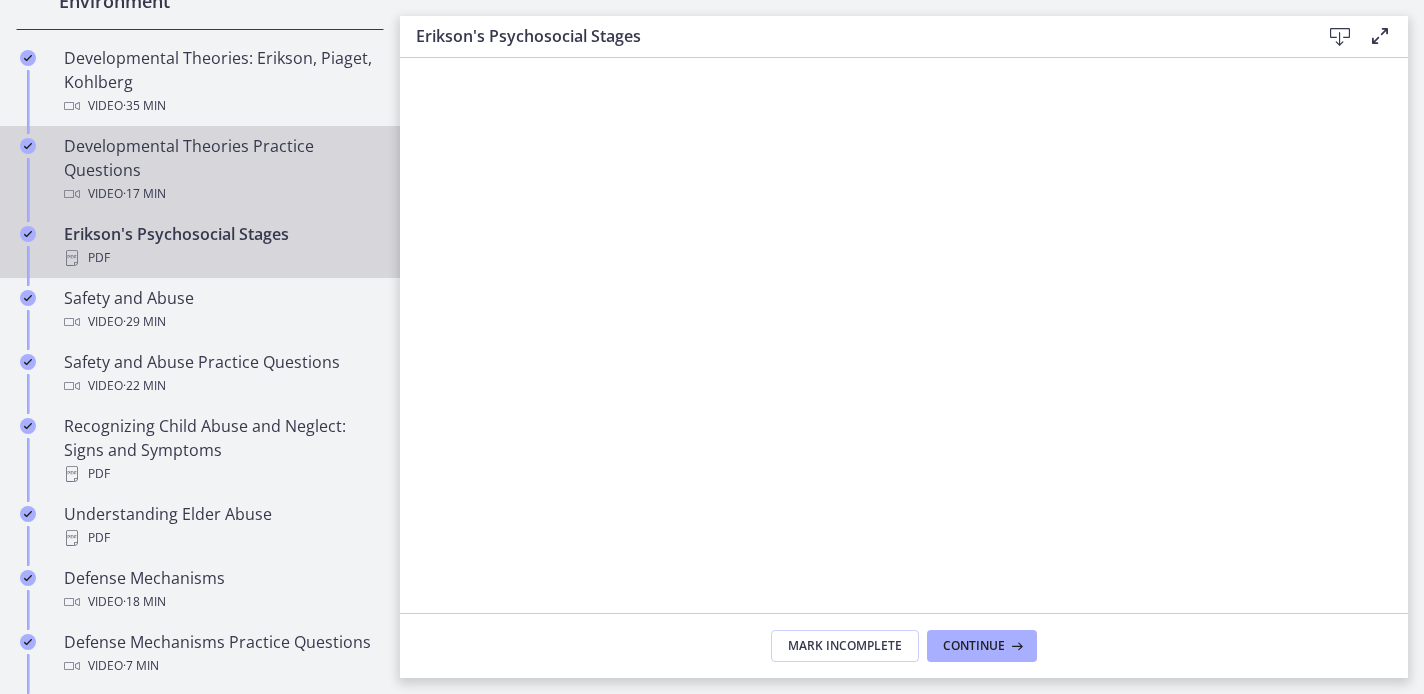 scroll, scrollTop: 661, scrollLeft: 0, axis: vertical 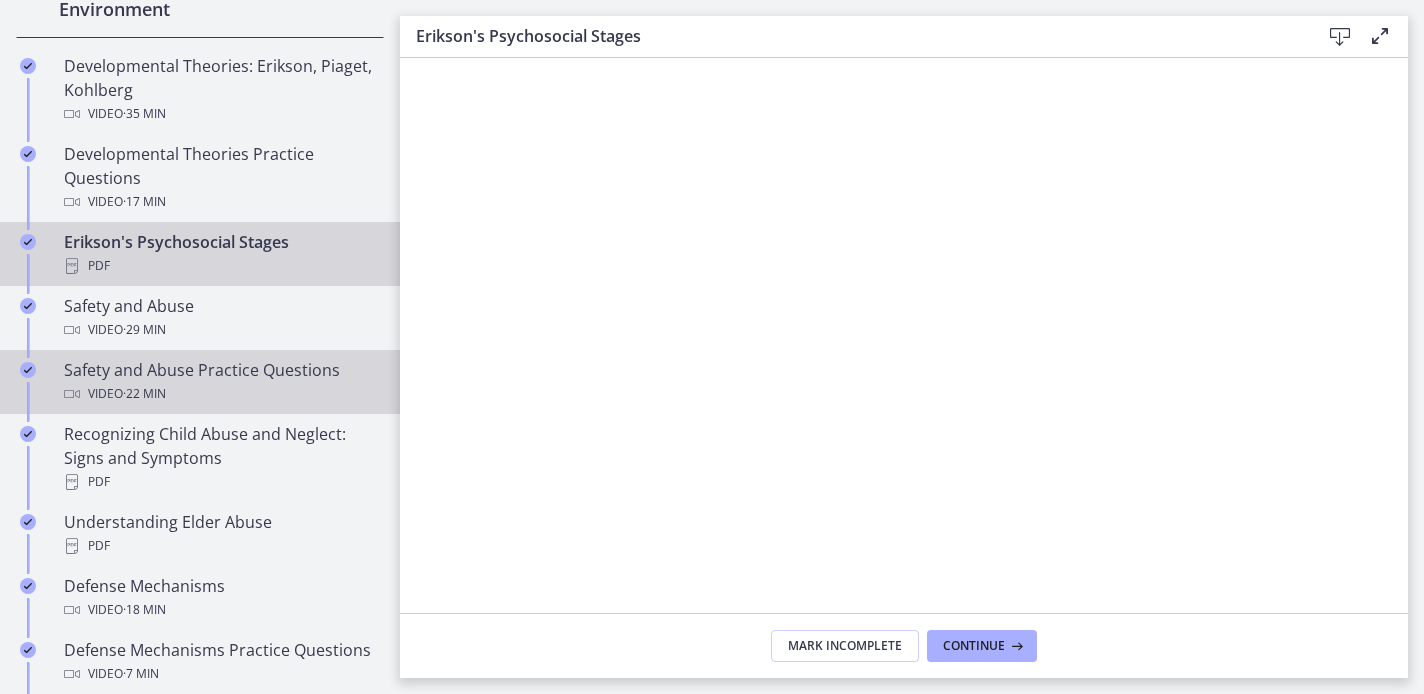 click on "Safety and Abuse Practice Questions
Video
·  22 min" at bounding box center [220, 382] 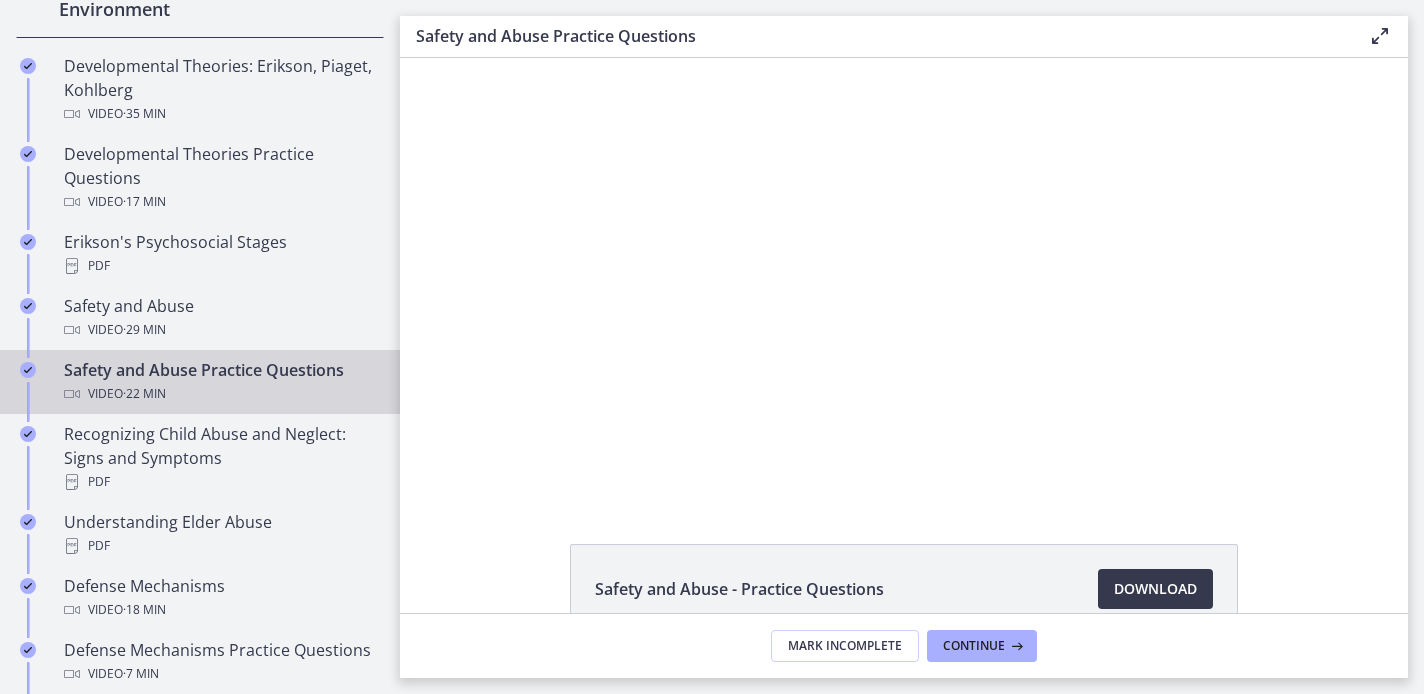 scroll, scrollTop: 0, scrollLeft: 0, axis: both 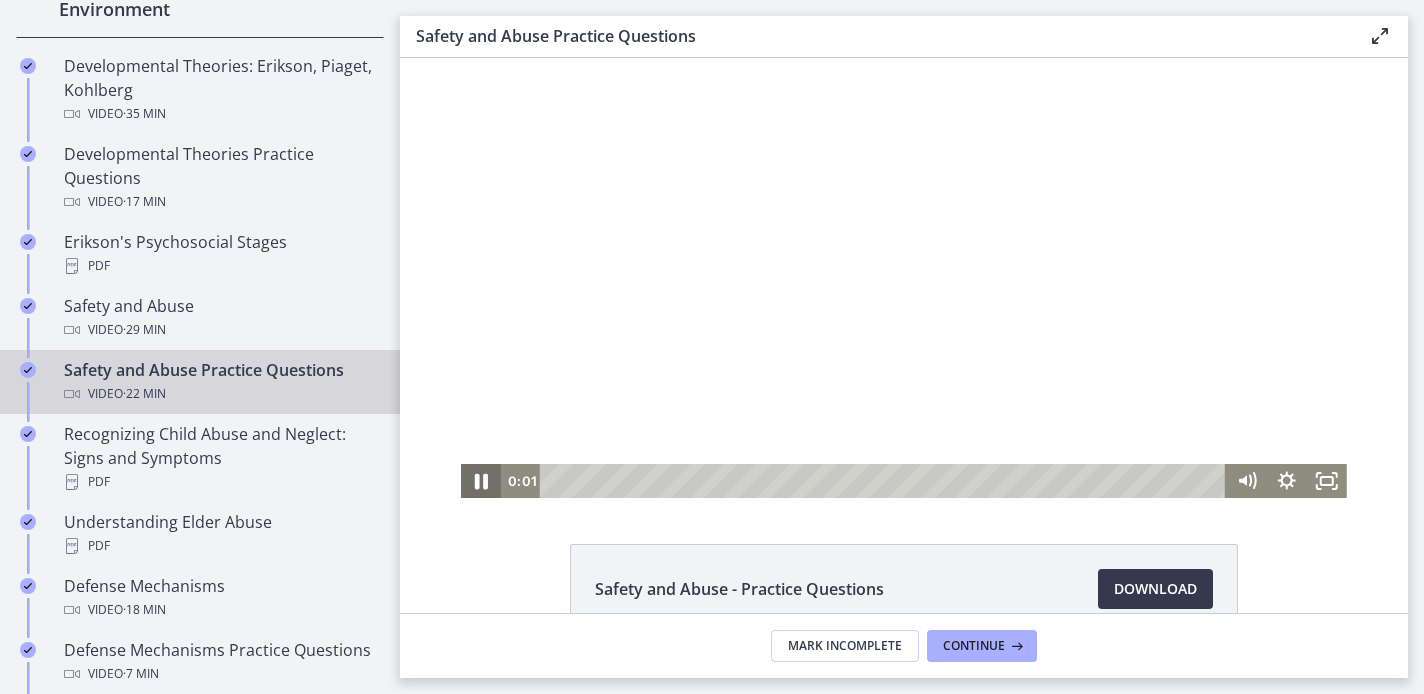 click 